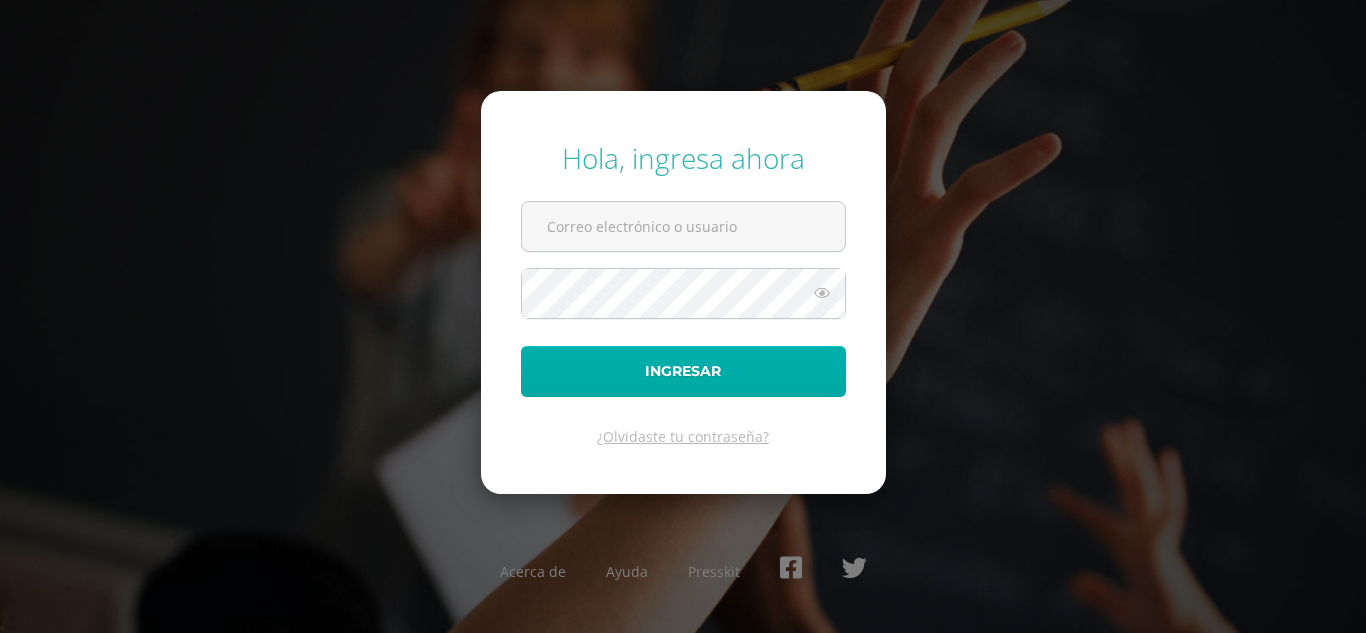scroll, scrollTop: 0, scrollLeft: 0, axis: both 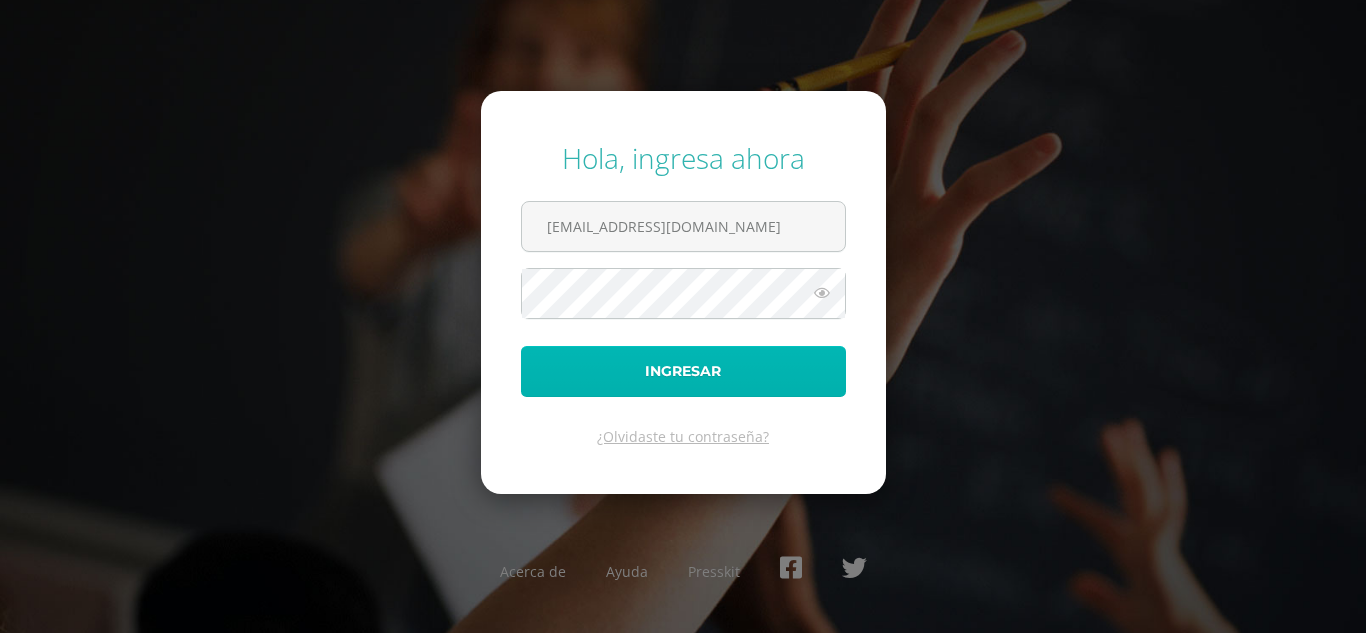 click on "Ingresar" at bounding box center (683, 371) 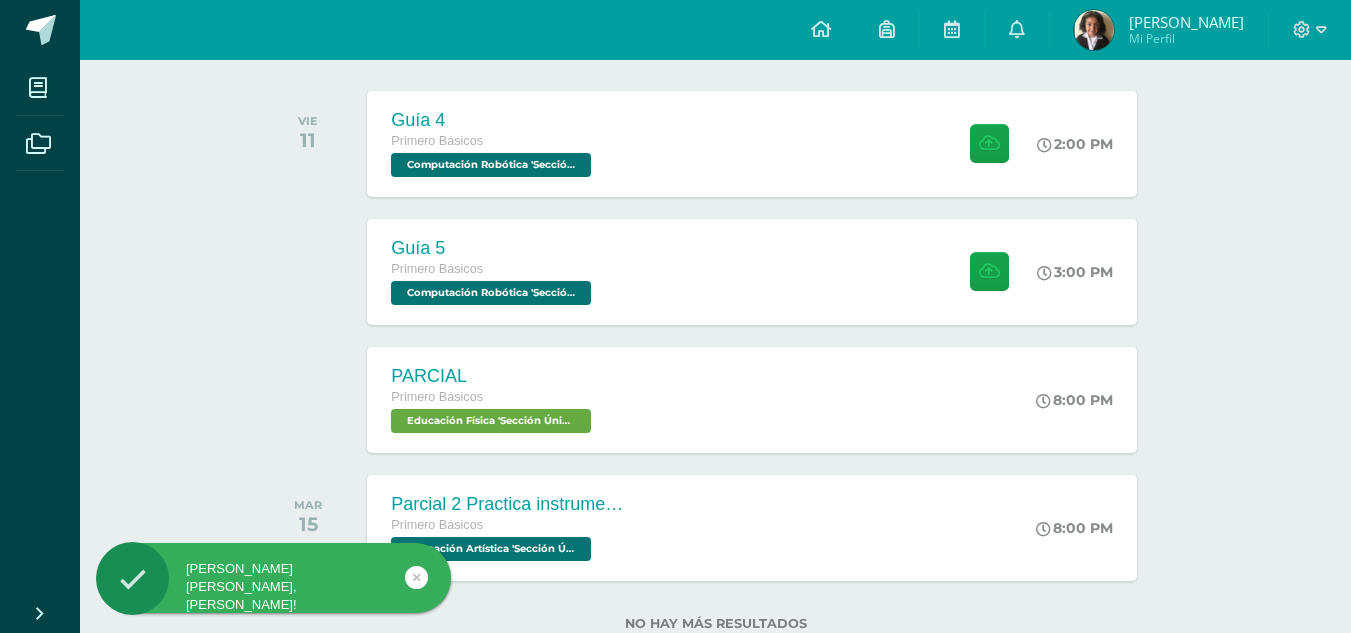 scroll, scrollTop: 305, scrollLeft: 0, axis: vertical 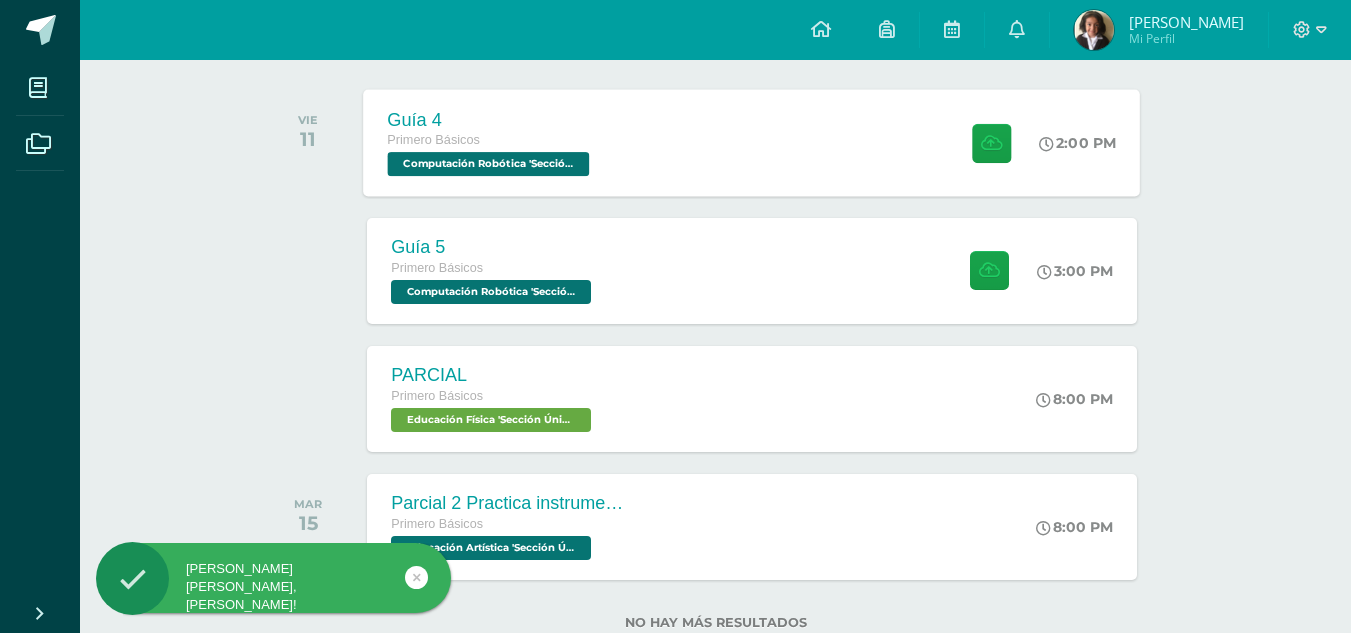 click on "Guía 4
Primero Básicos
Computación  Robótica 'Sección Única'
2:00 PM
Guía 4
Computación  Robótica" at bounding box center [752, 142] 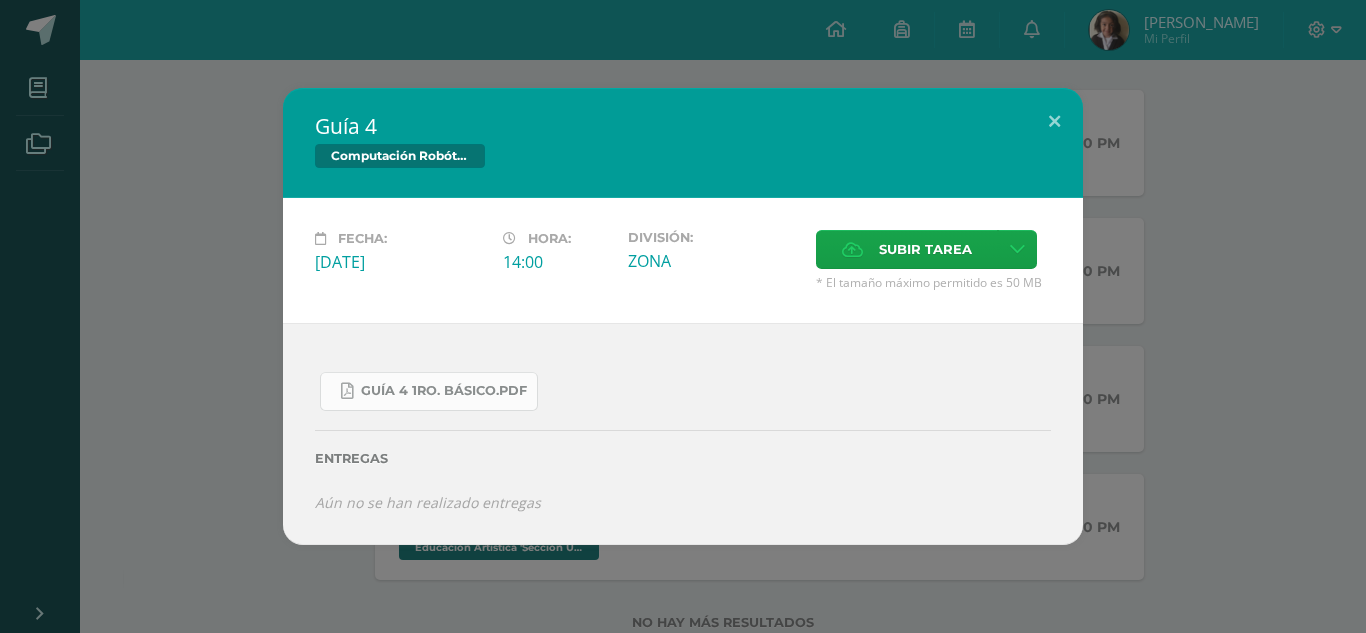 click on "Guía 4 1ro. básico.pdf" at bounding box center [444, 391] 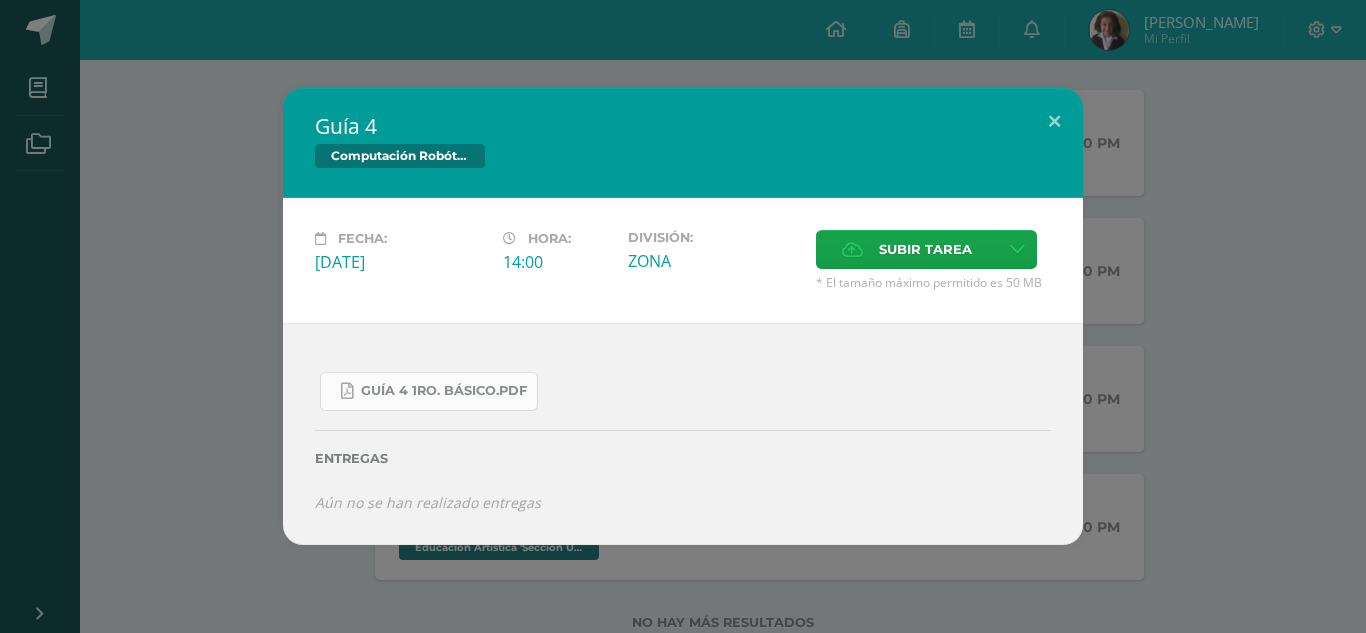 click on "Guía 4 1ro. básico.pdf" at bounding box center (444, 391) 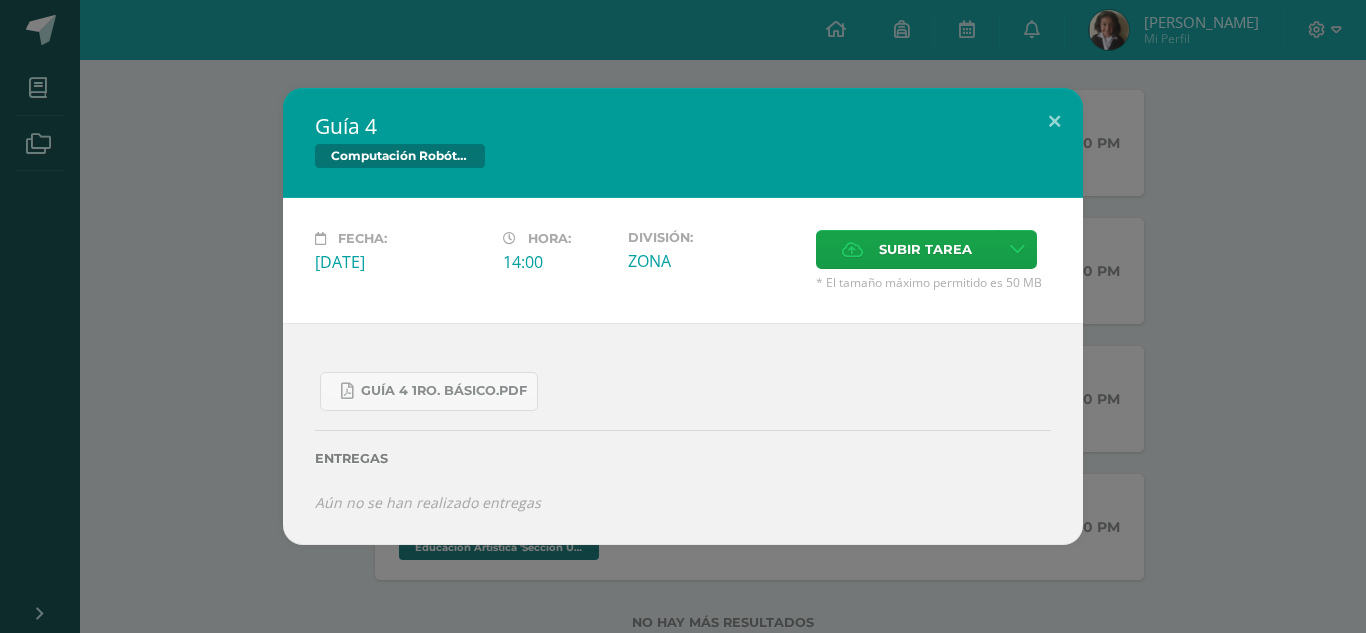 click on "Guía 4
Computación  Robótica
Fecha:
Viernes 11 de Julio
Hora:
14:00
División:
ZONA" at bounding box center (683, 316) 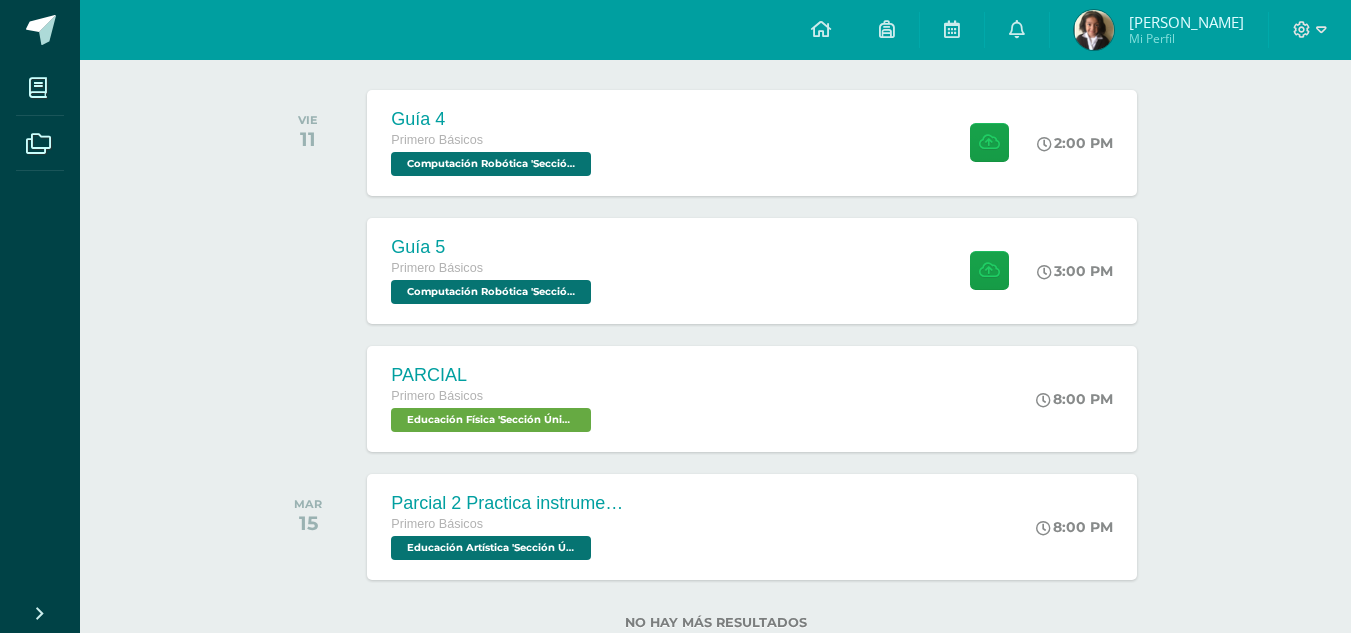 scroll, scrollTop: 366, scrollLeft: 0, axis: vertical 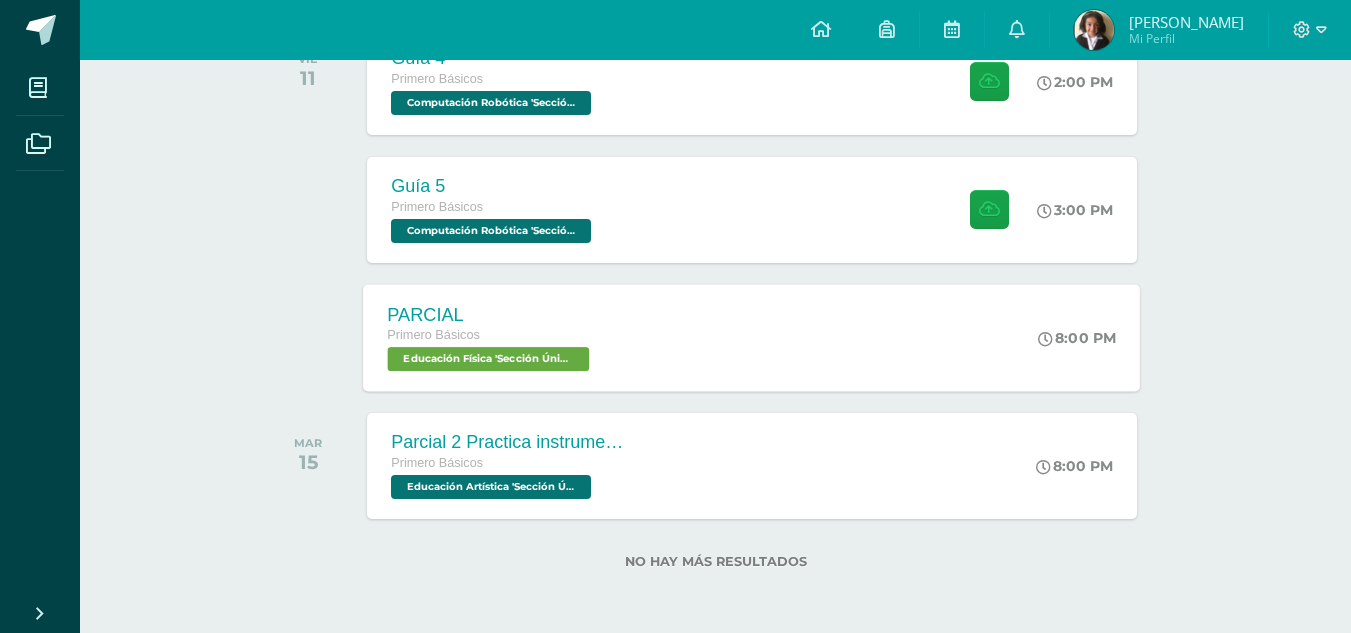 click on "PARCIAL
Primero Básicos
Educación Física 'Sección Única'
8:00 PM
PARCIAL
Educación Física
Cargando contenido" at bounding box center (752, 337) 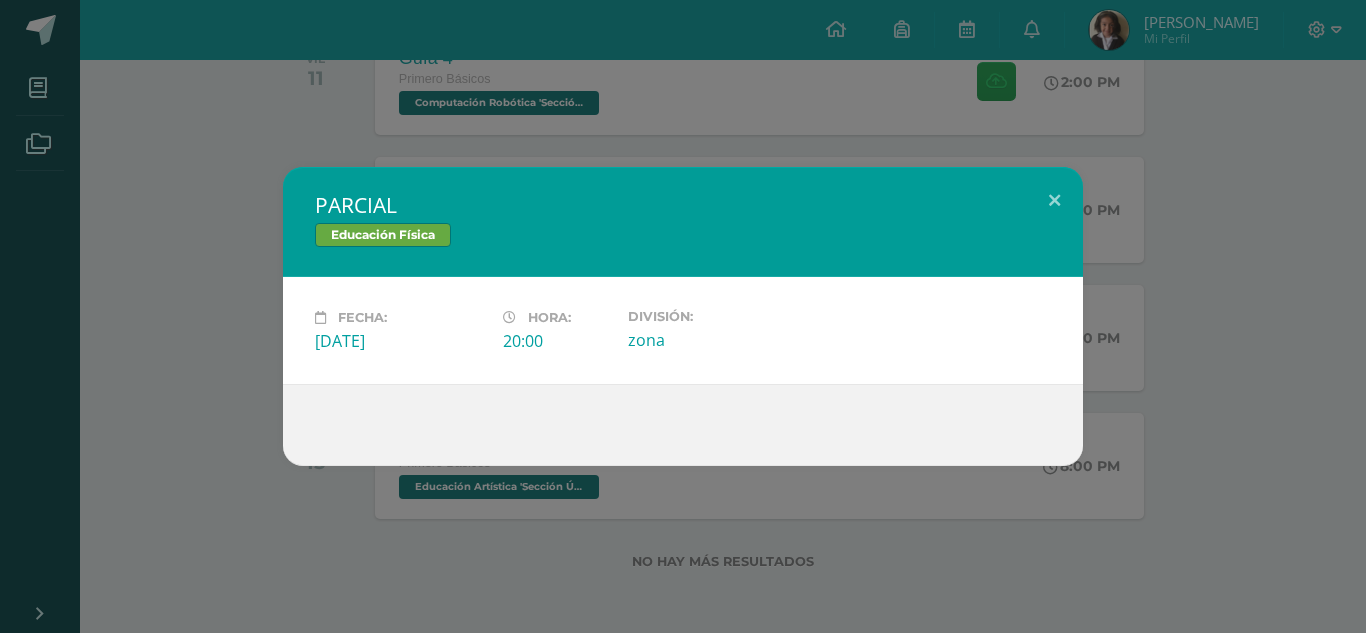 click on "PARCIAL
Educación Física
Fecha:
Viernes 11 de Julio
Hora:
20:00
División:
zona" at bounding box center (683, 316) 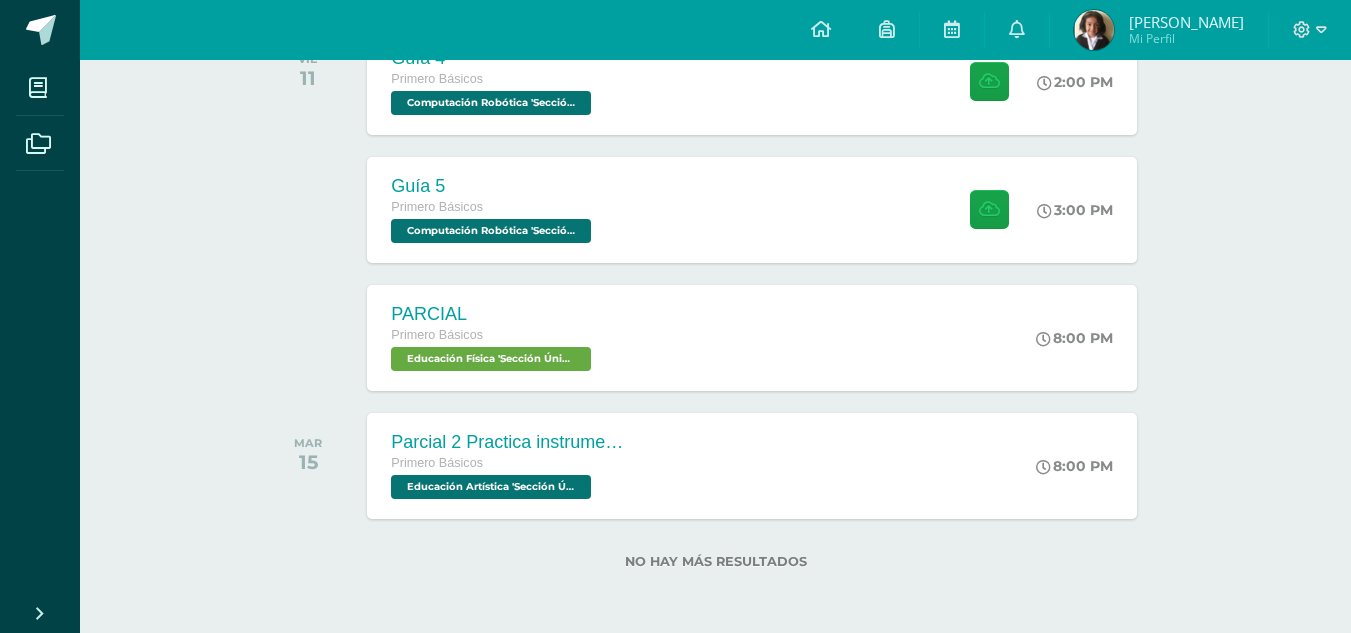 click on "todas las Actividades
No tienes actividades
Échale un vistazo a los demás períodos o  sal y disfruta del sol
JULIO
VIE
11
Guía 4
Primero Básicos
Computación  Robótica 'Sección Única'
2:00 PM" at bounding box center [715, 232] 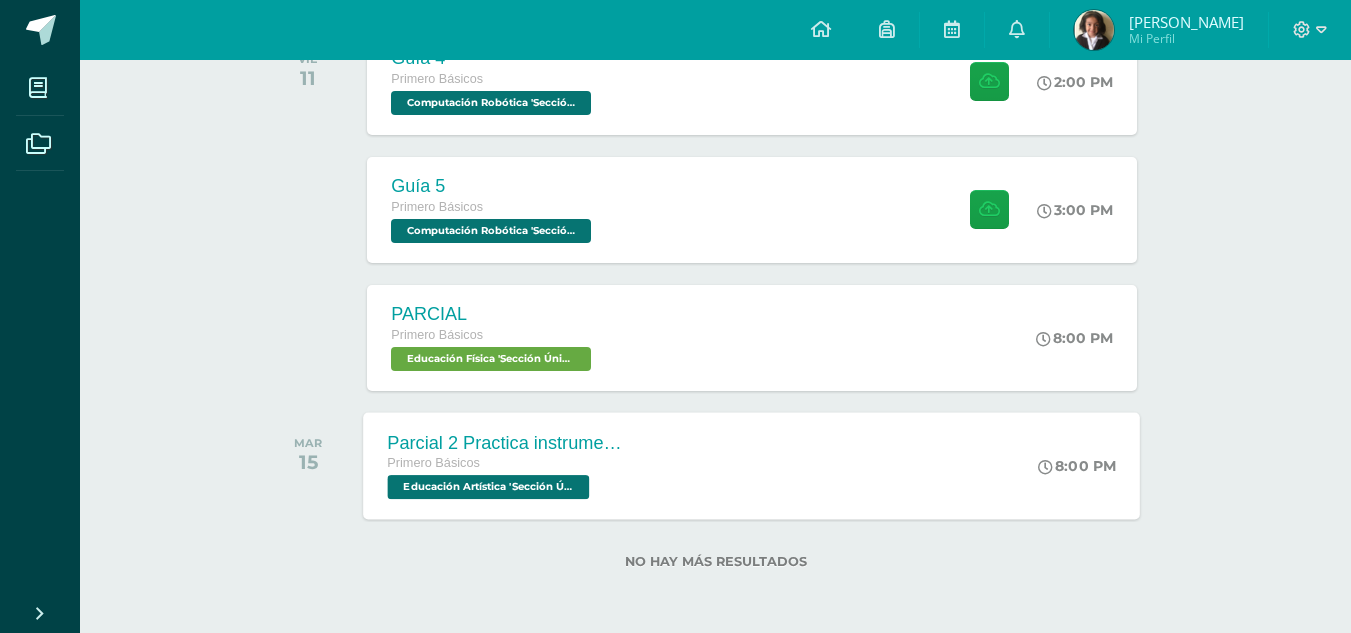 click on "Primero Básicos
Educación Artística 'Sección Única'" at bounding box center (509, 476) 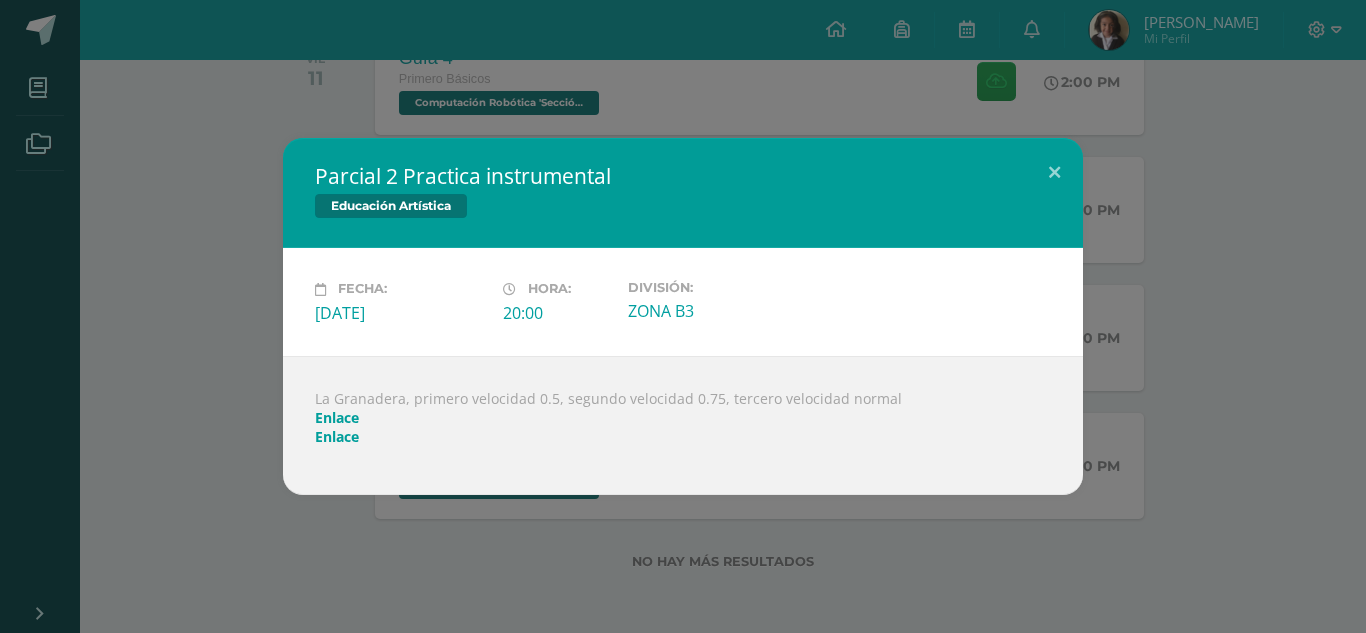 click on "Enlace" at bounding box center [337, 417] 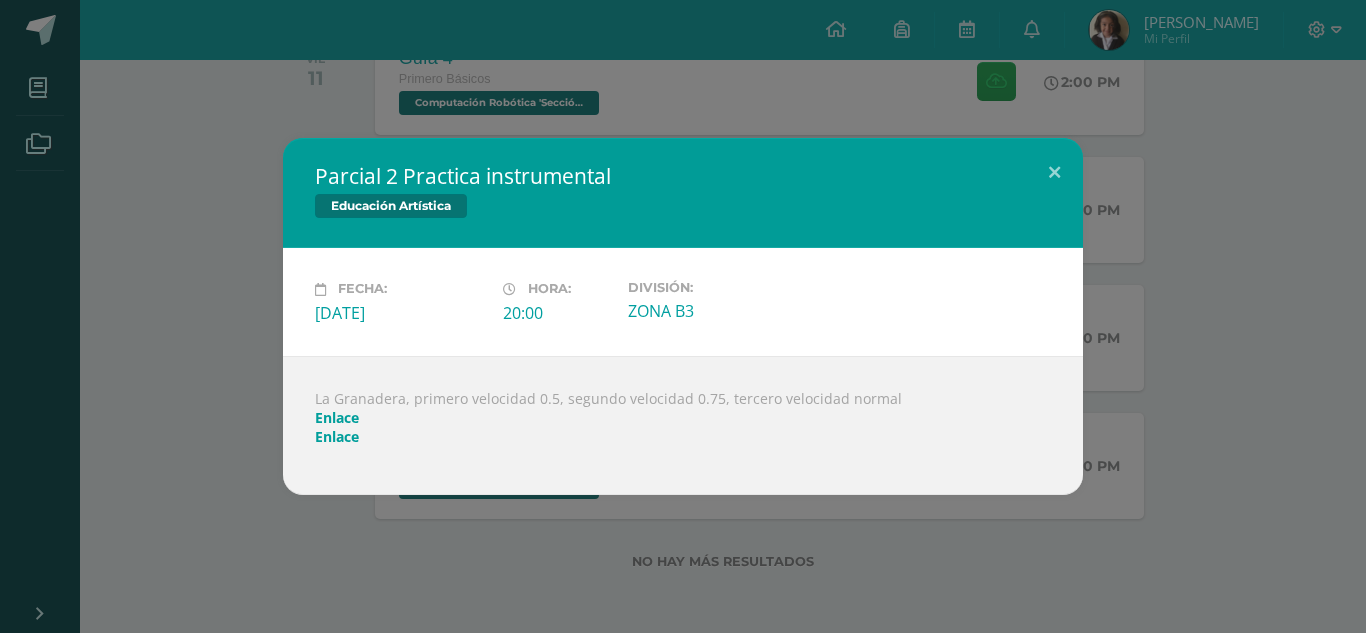 click on "Parcial 2 Practica instrumental
Educación Artística
Fecha:
Martes 15 de Julio
Hora:
20:00
División:" at bounding box center (683, 316) 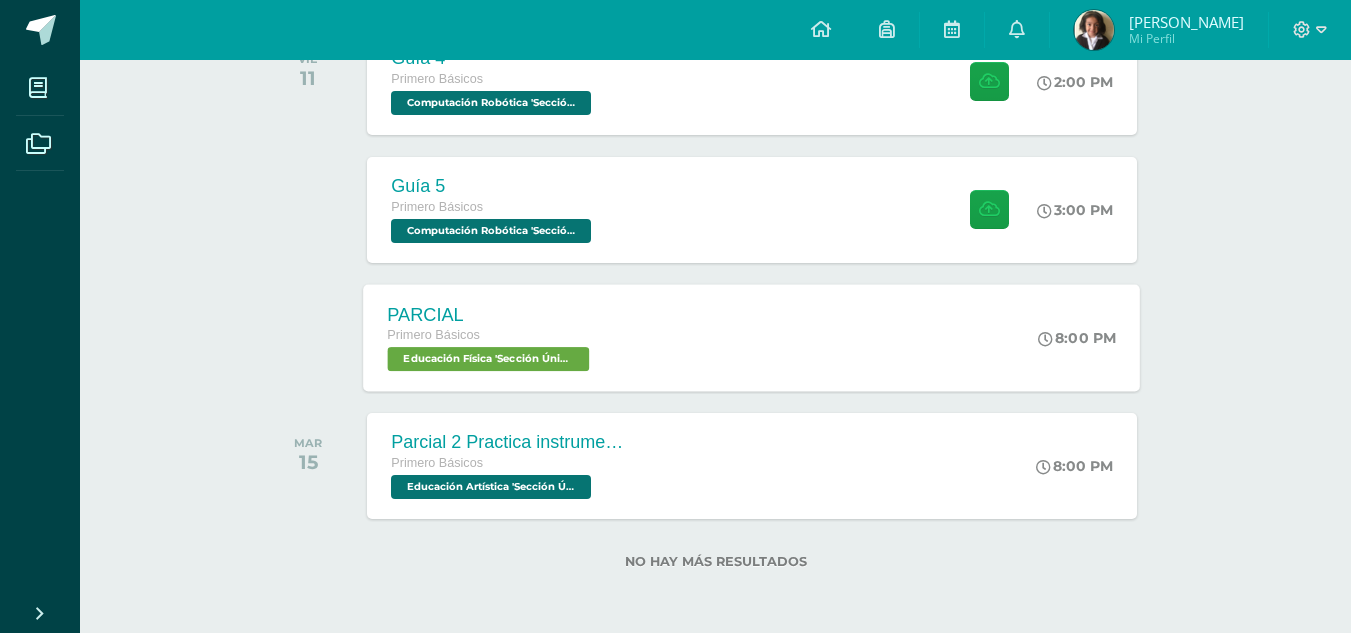scroll, scrollTop: 0, scrollLeft: 0, axis: both 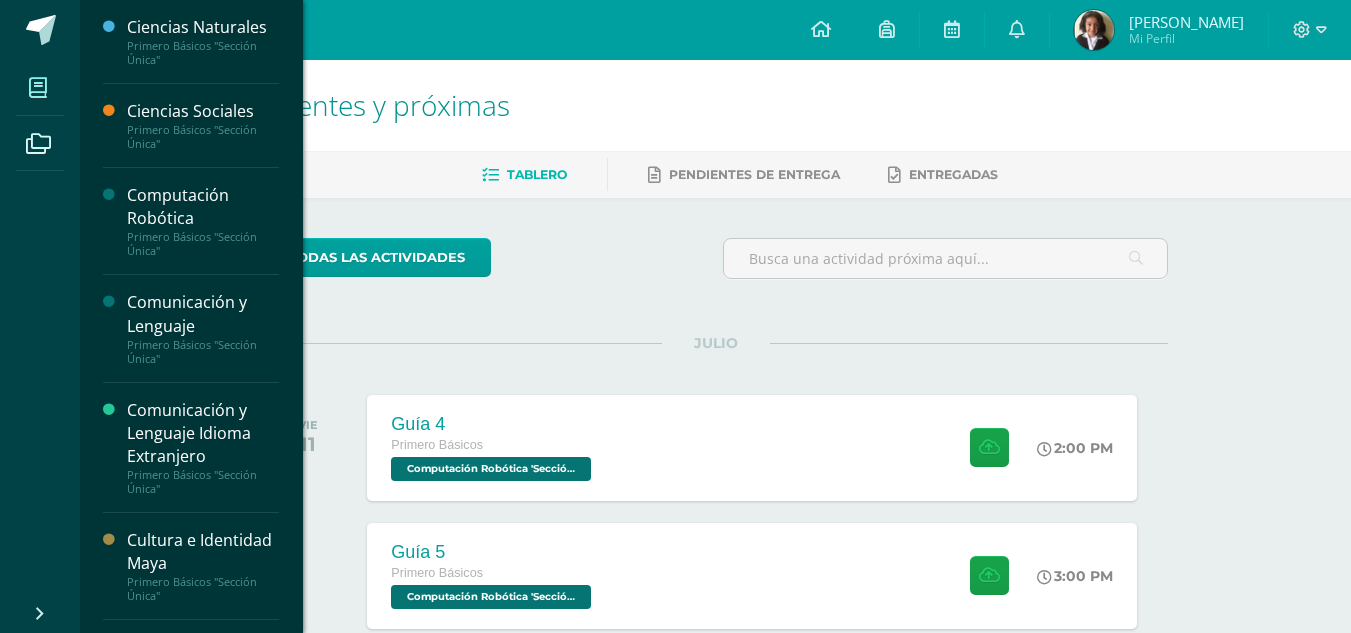 click at bounding box center [38, 87] 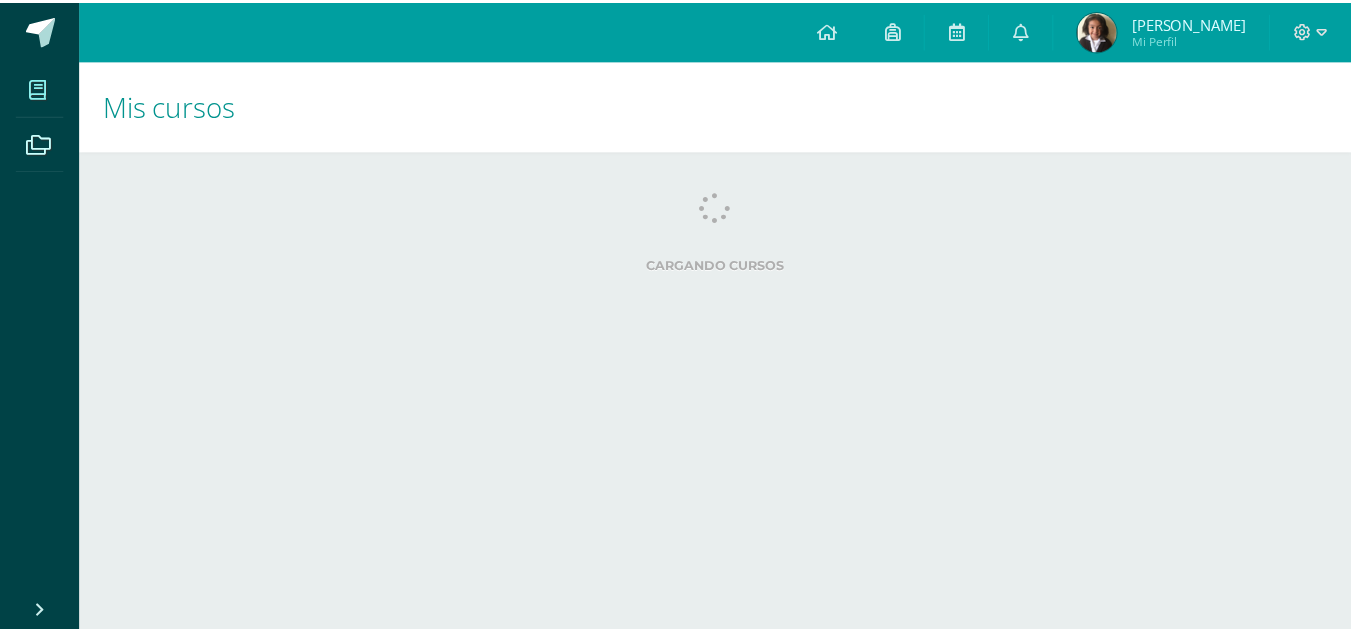 scroll, scrollTop: 0, scrollLeft: 0, axis: both 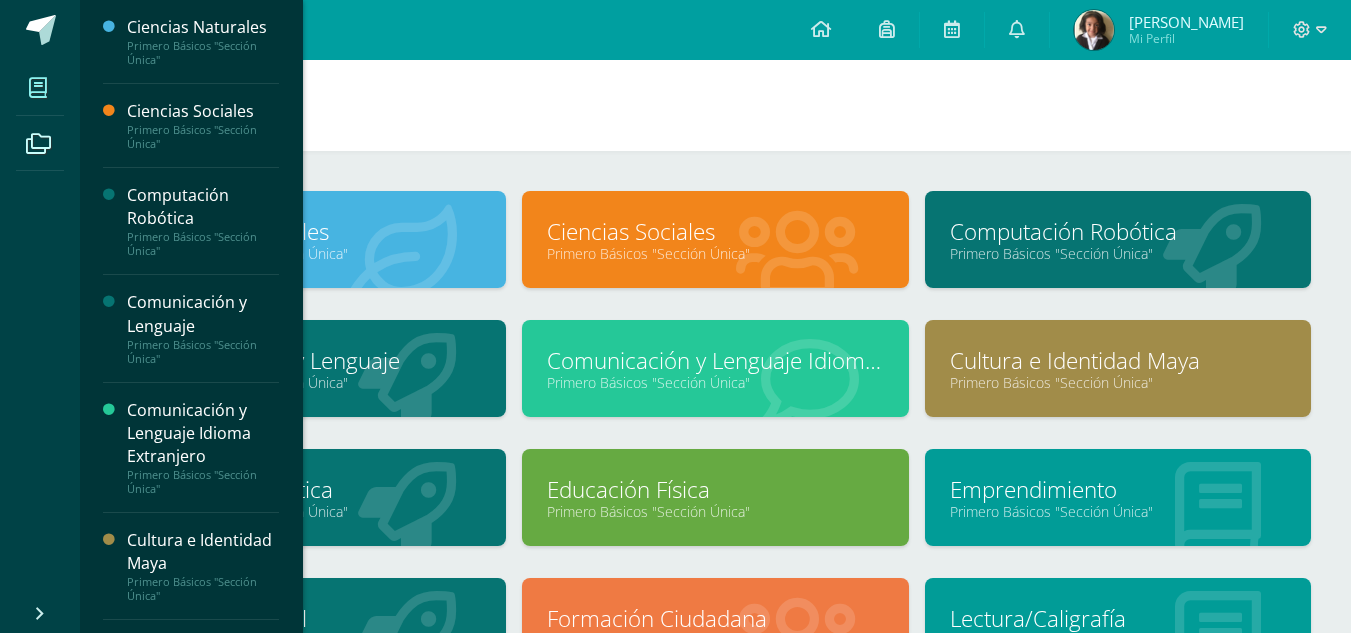 click on "Ciencias Naturales
Primero Básicos "Sección Única"
Ciencias Sociales
Primero Básicos "Sección Única"" at bounding box center [715, 560] 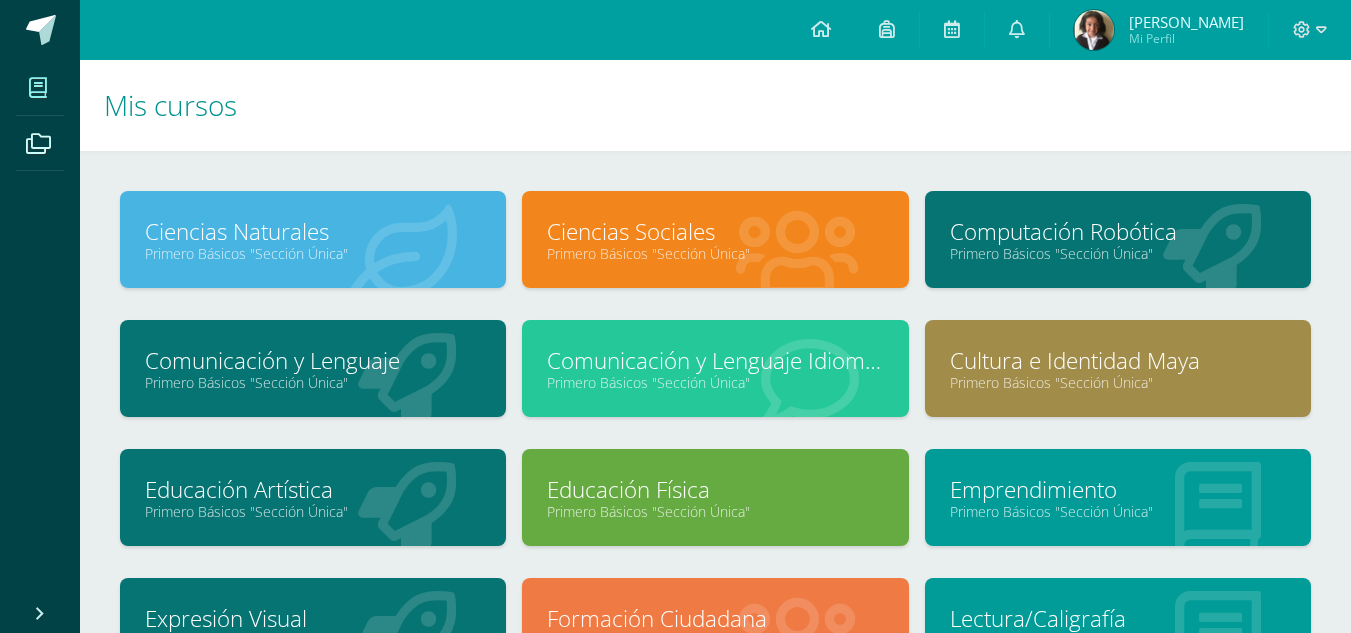 click at bounding box center [38, 87] 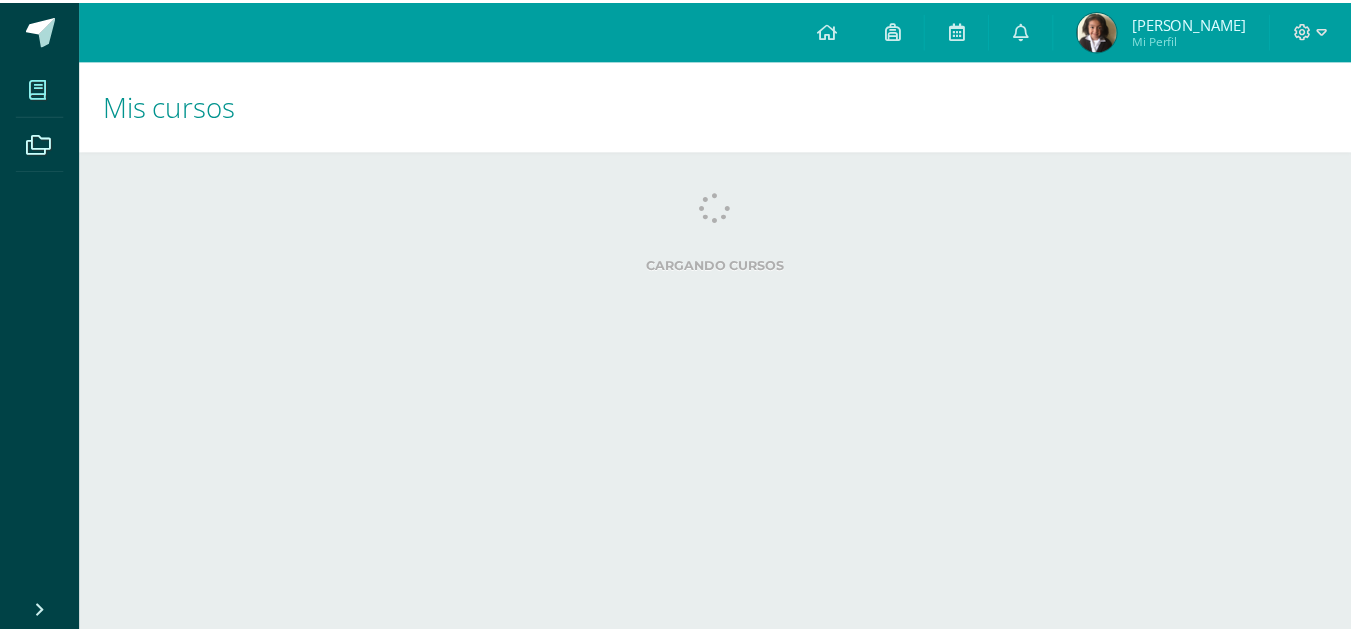 scroll, scrollTop: 0, scrollLeft: 0, axis: both 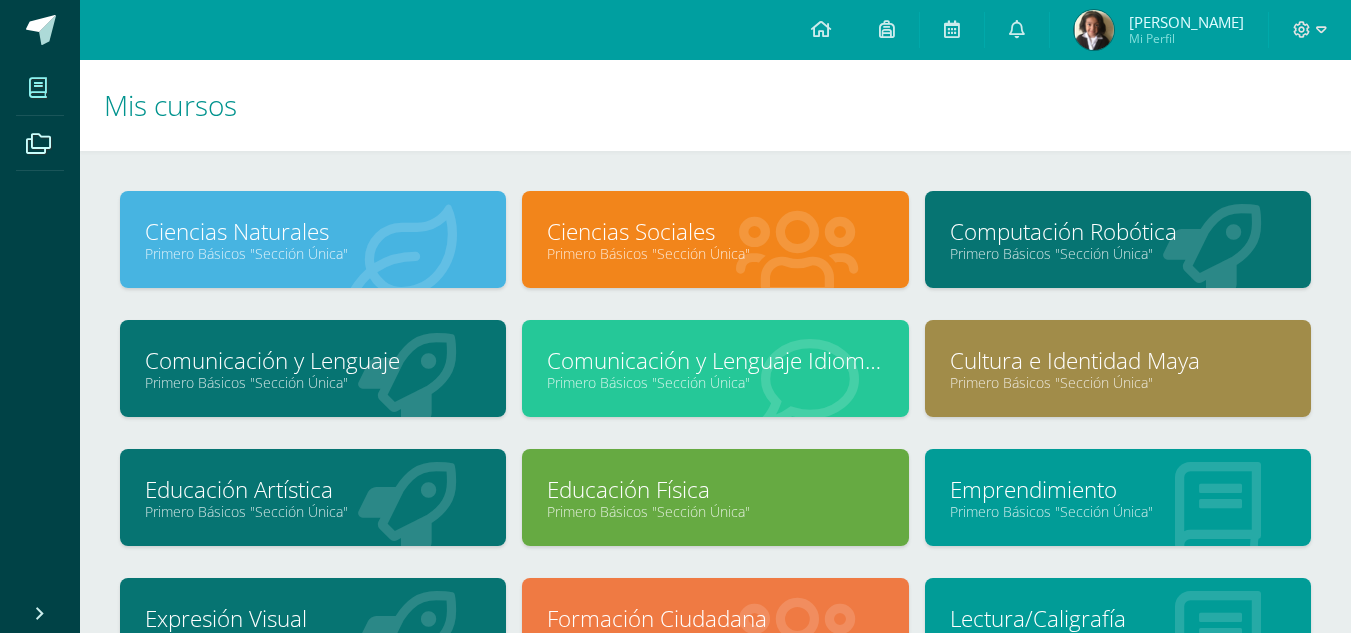 click on "Ciencias Naturales" at bounding box center [313, 231] 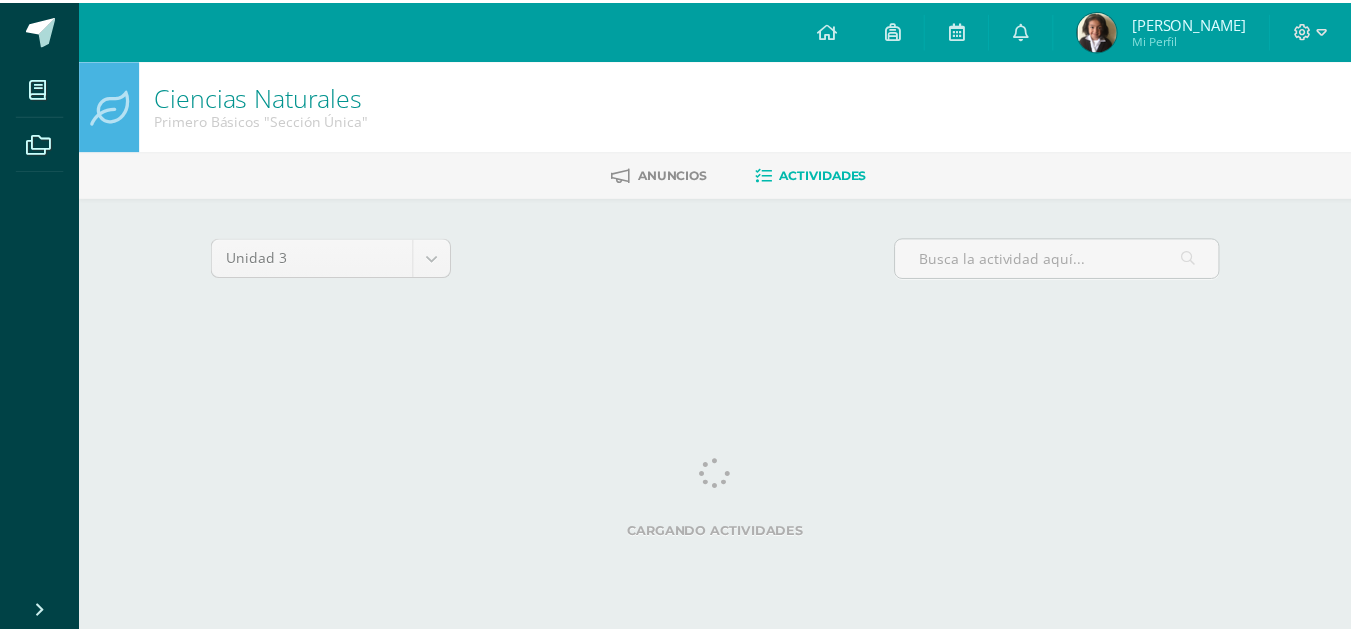 scroll, scrollTop: 0, scrollLeft: 0, axis: both 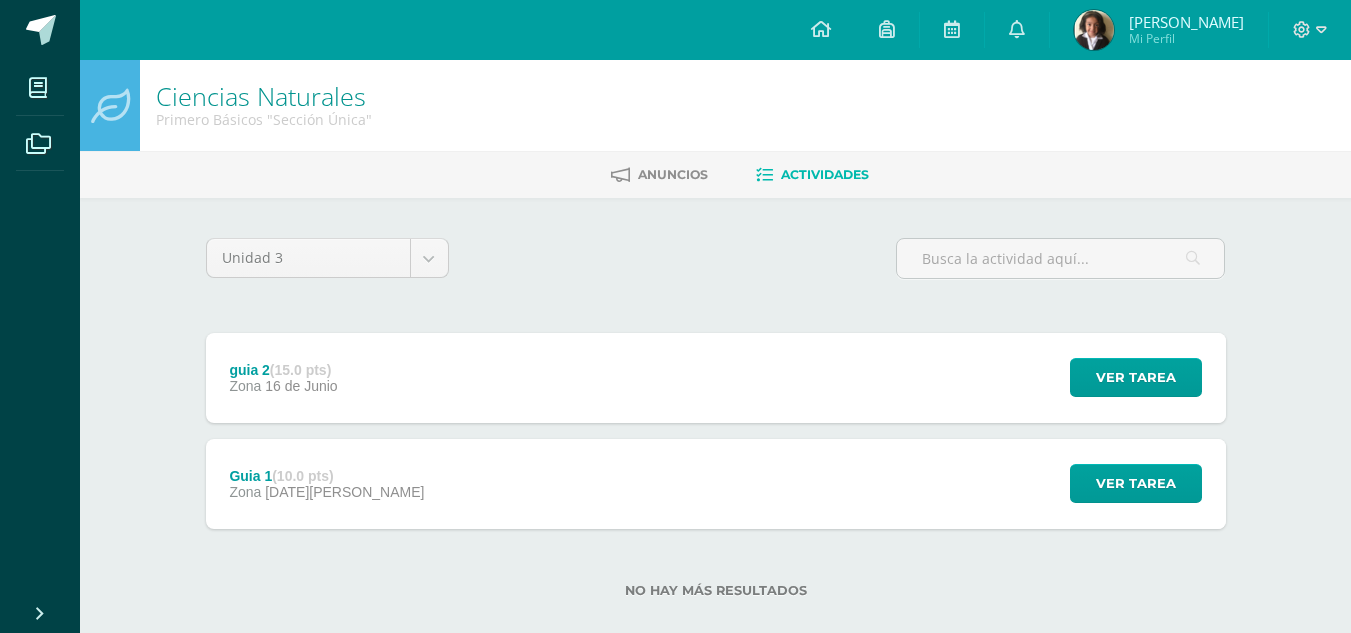 click on "guia 2  (15.0 pts)
Zona
16 de Junio
Ver tarea
guia 2
Ciencias Naturales
Cargando contenido" at bounding box center (716, 378) 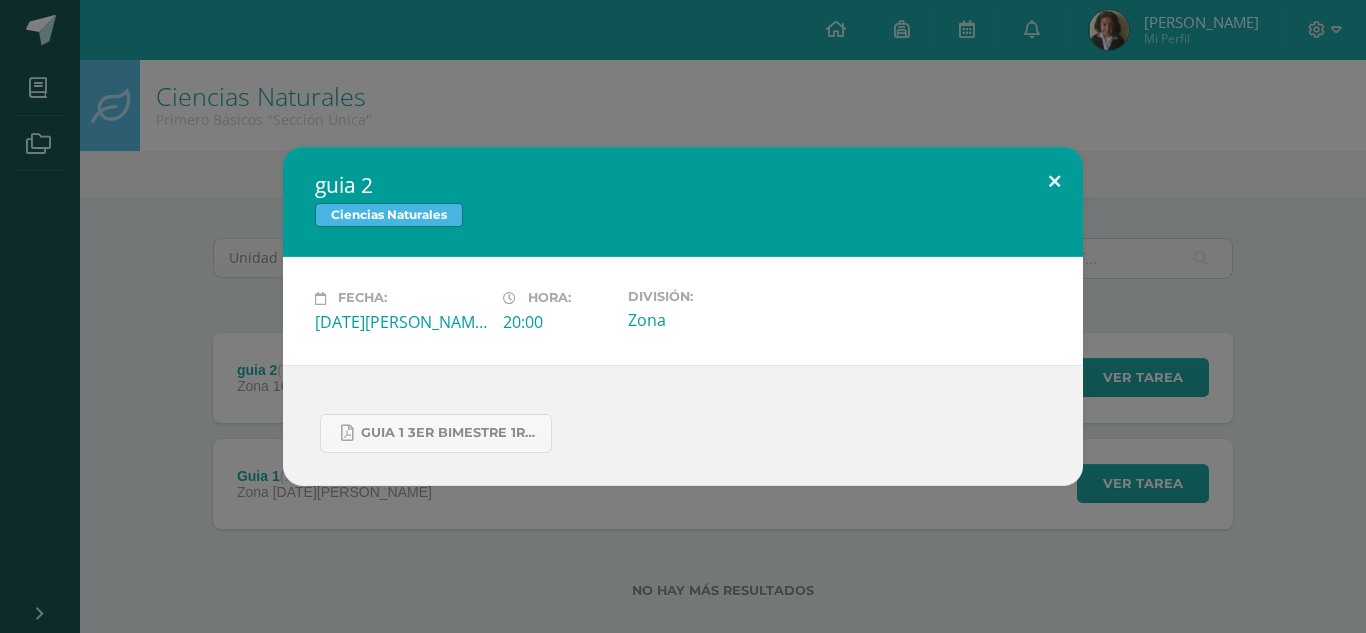 click at bounding box center [1054, 181] 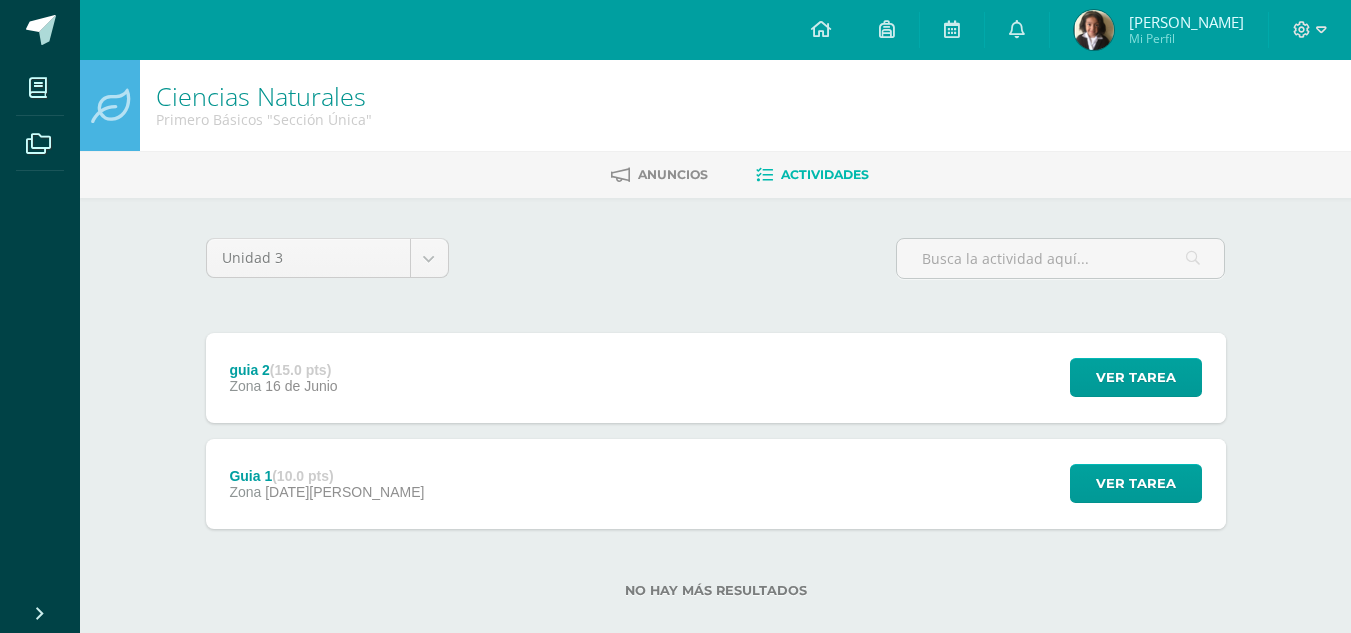 click on "guia 2  (15.0 pts)
Zona
16 de Junio
Ver tarea
guia 2
Ciencias Naturales
Fecha:
Lunes 16 de Junio
Hora:" at bounding box center (716, 378) 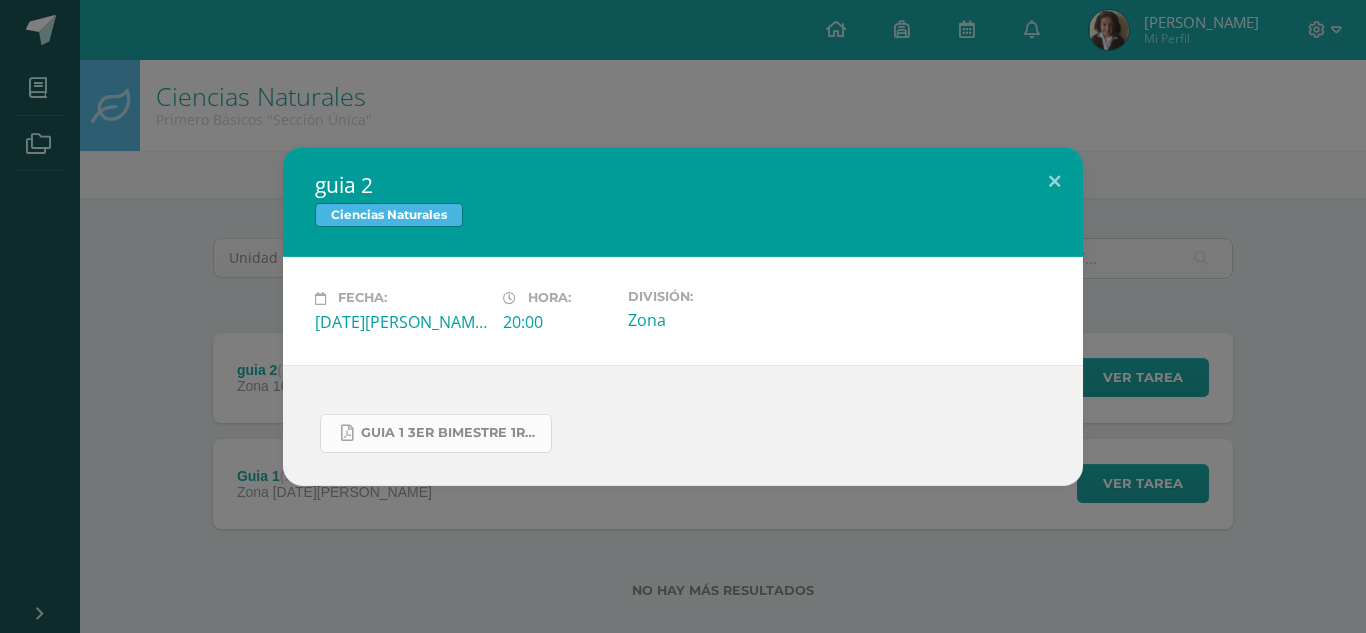 click on "guia 1 3er bimestre 1ro basico.pdf" at bounding box center [436, 433] 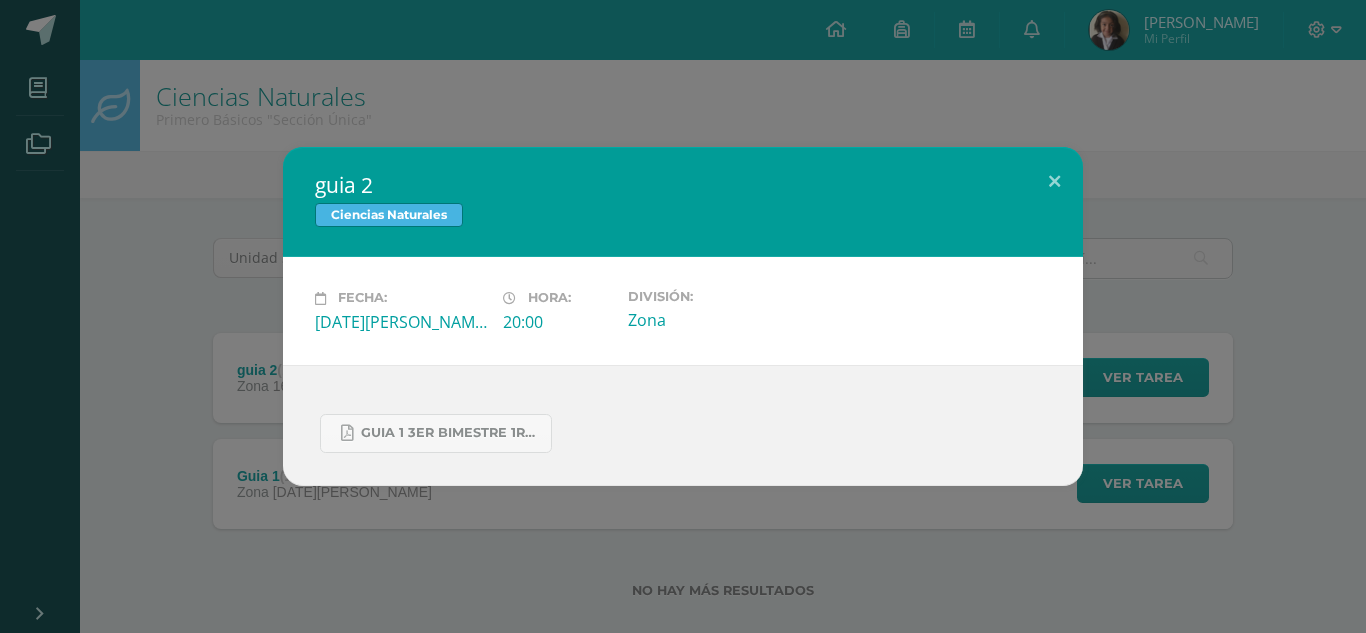 click on "guia 2
Ciencias Naturales
Fecha:
Lunes 16 de Junio
Hora:
20:00
División:
Zona" at bounding box center (683, 316) 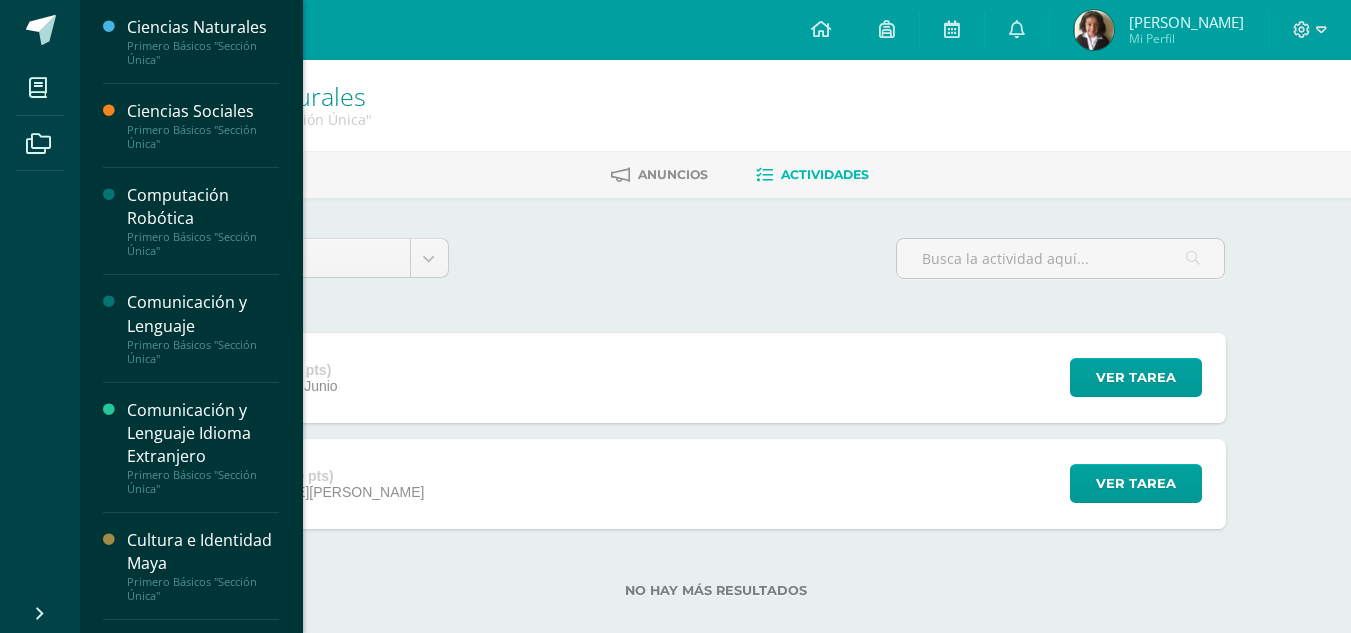 click on "Ciencias Sociales" at bounding box center [203, 111] 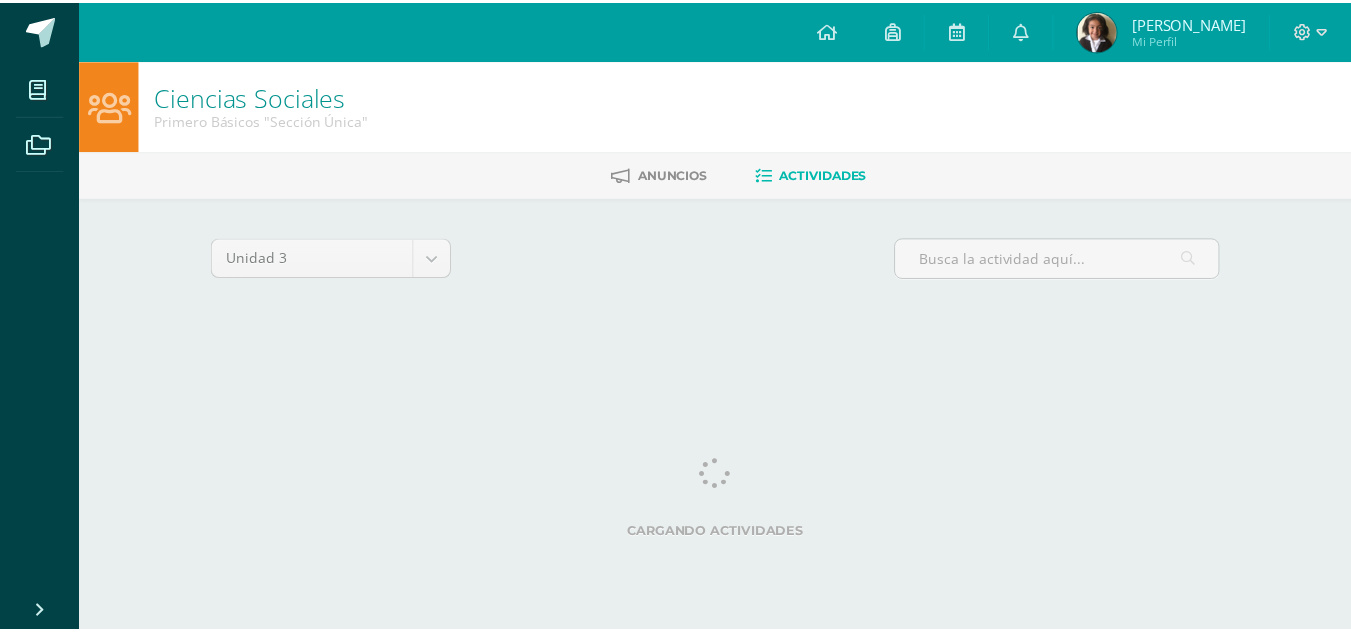 scroll, scrollTop: 0, scrollLeft: 0, axis: both 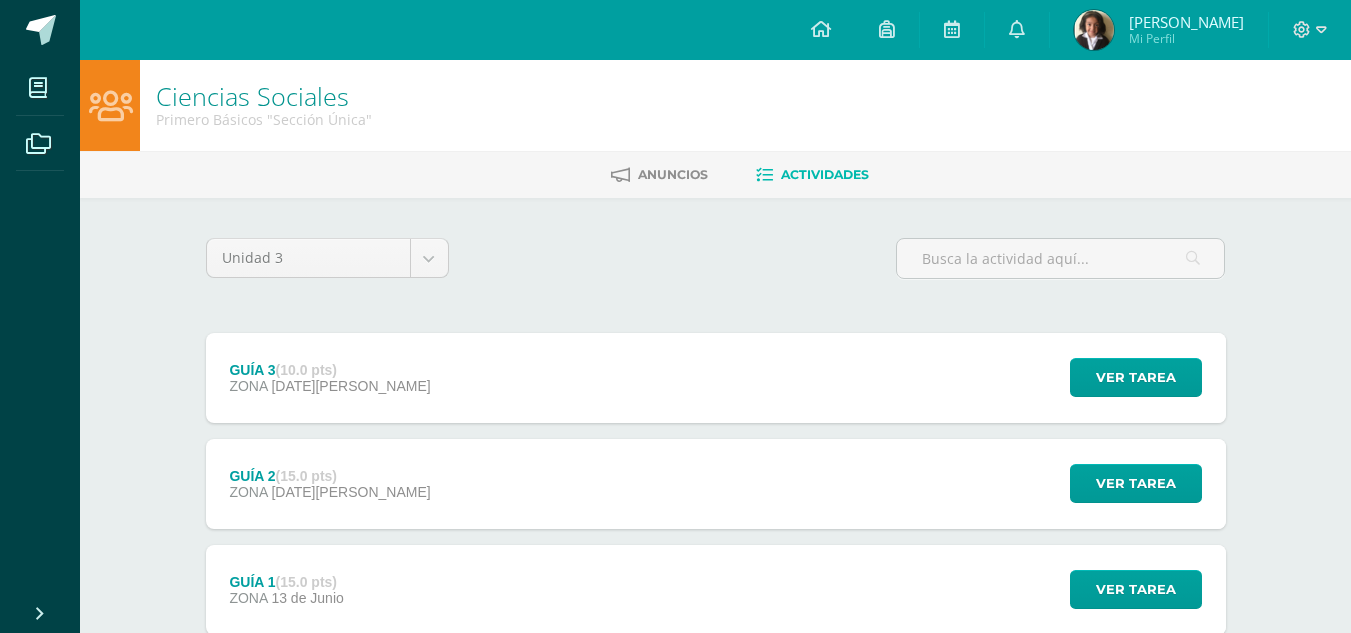 click on "GUÍA 3  (10.0 pts)
ZONA
[DATE][PERSON_NAME]
Ver tarea
GUÍA 3
Ciencias Sociales
Cargando contenido" at bounding box center (716, 378) 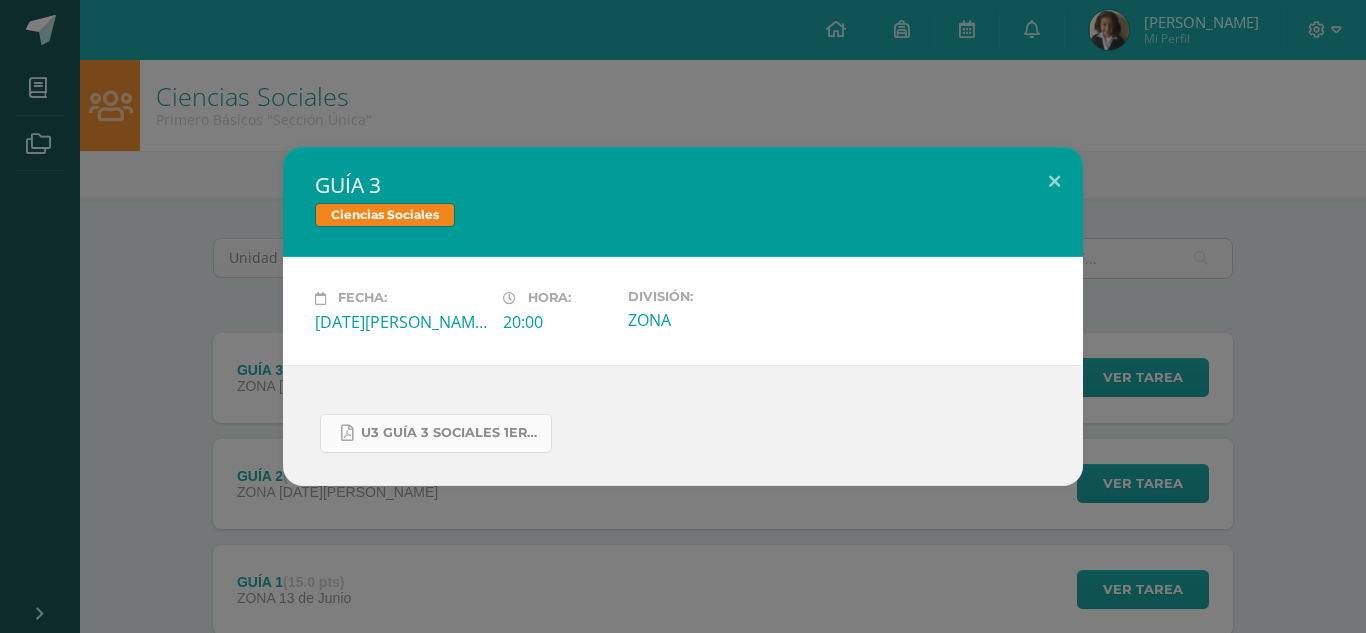 click on "U3 GUÍA 3 SOCIALES 1ERO.pdf" at bounding box center [451, 433] 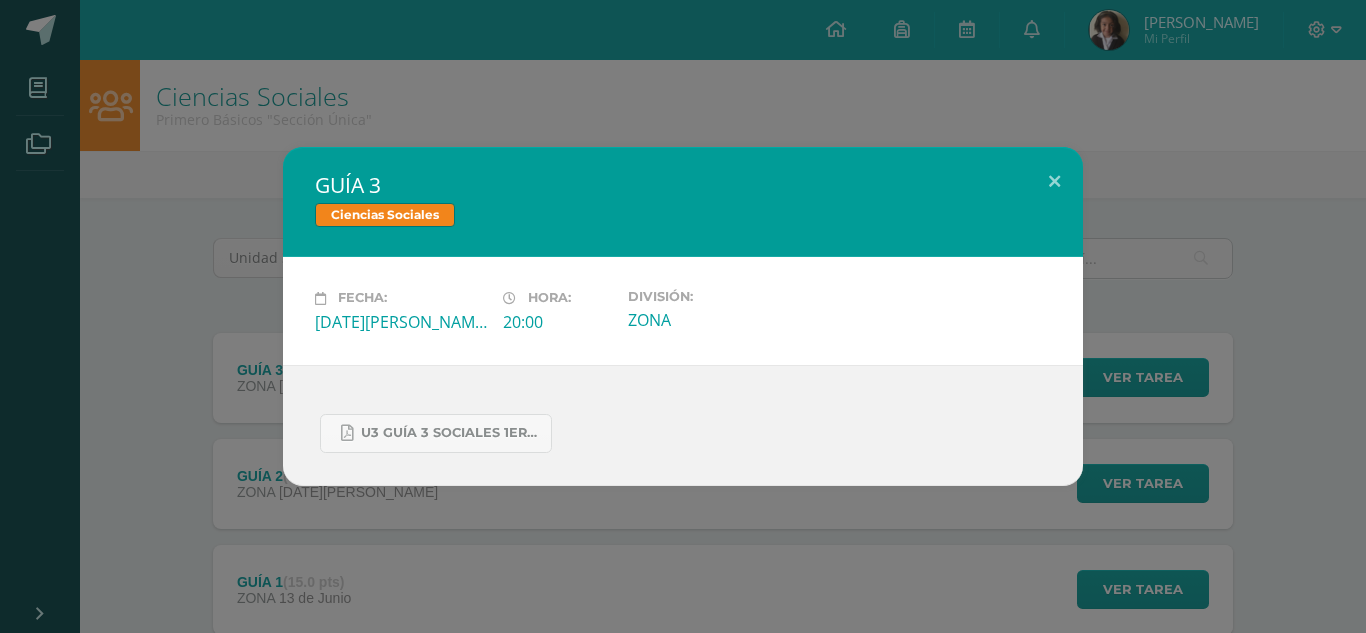 click on "GUÍA 3
Ciencias Sociales
Fecha:
Viernes 04 de Julio
Hora:
20:00
División:
ZONA" at bounding box center (683, 316) 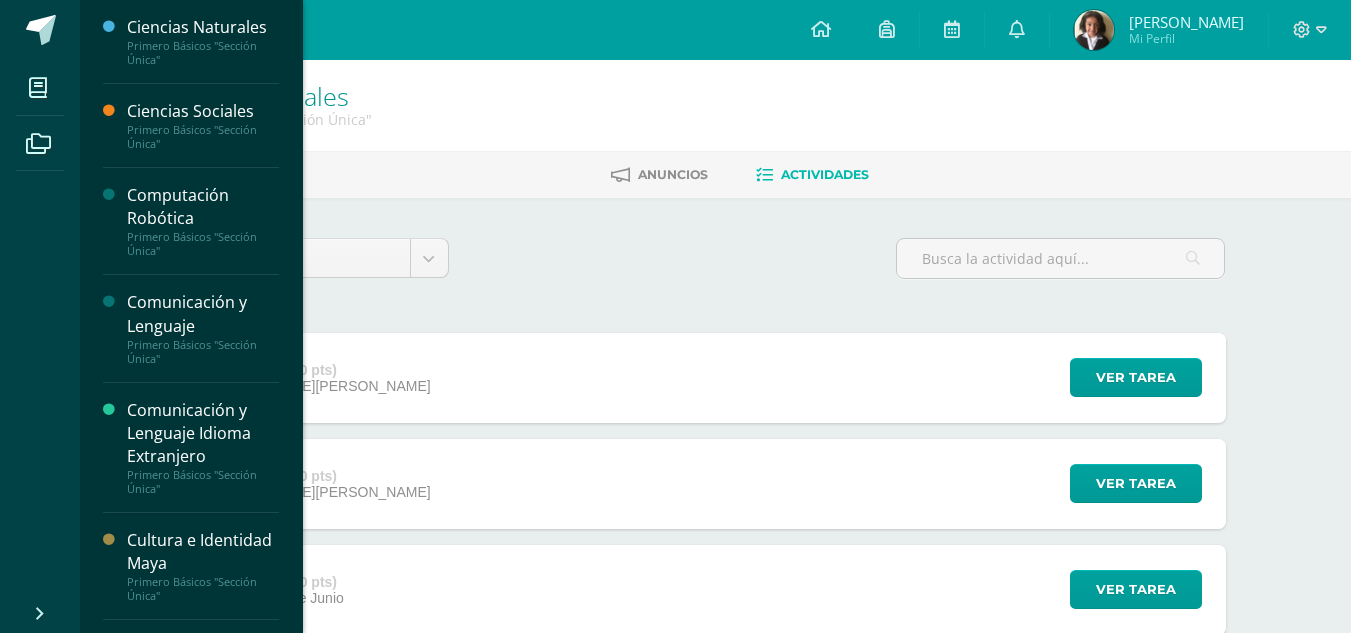 click on "Computación  Robótica" at bounding box center [203, 207] 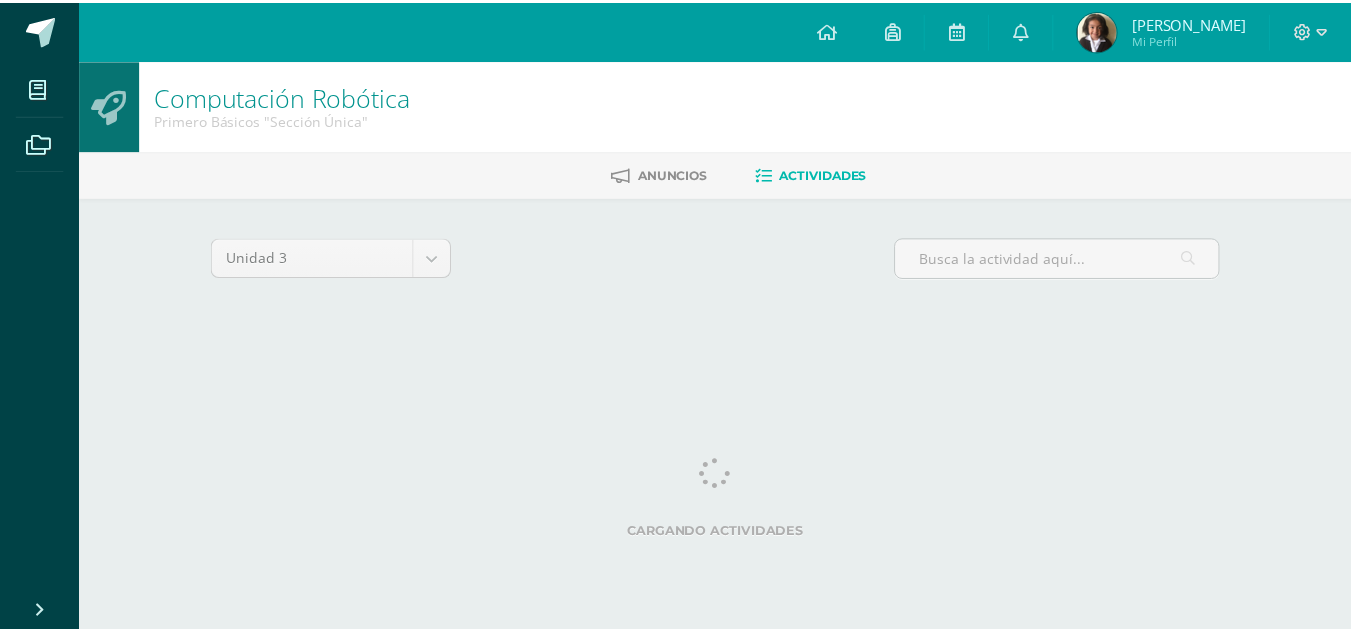 scroll, scrollTop: 0, scrollLeft: 0, axis: both 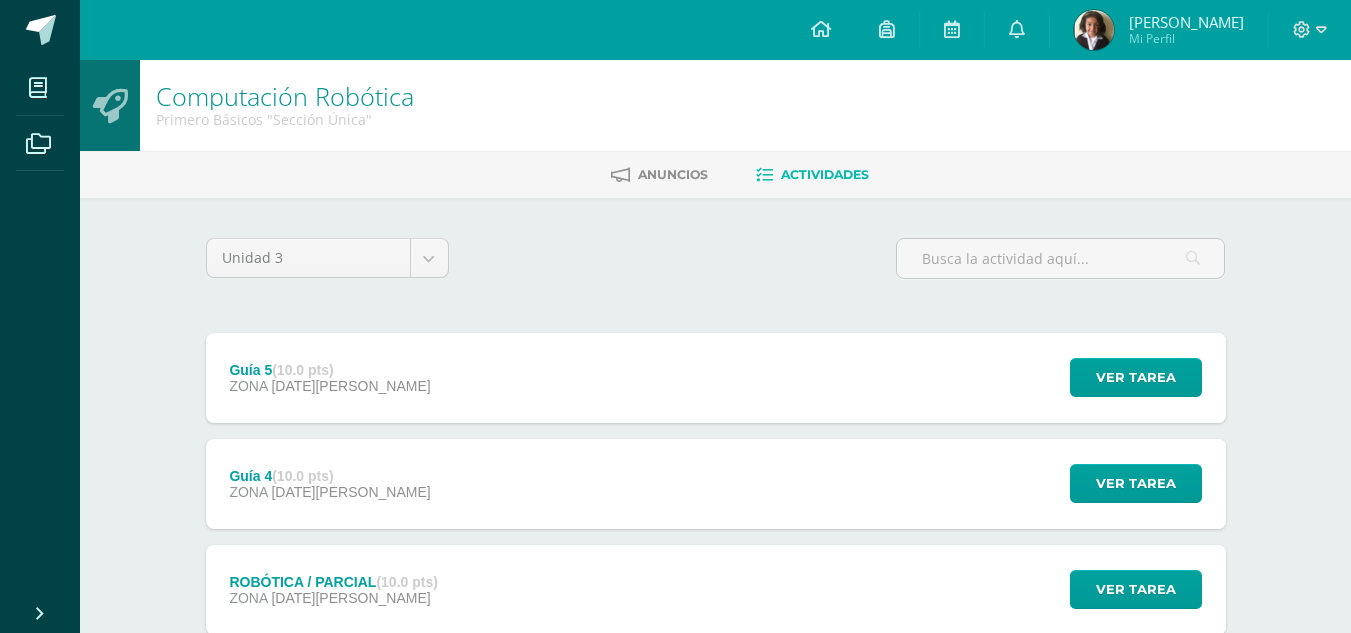 click on "Unidad 3                             Unidad 1 Unidad 2 Unidad 3 Unidad 4" at bounding box center (327, 266) 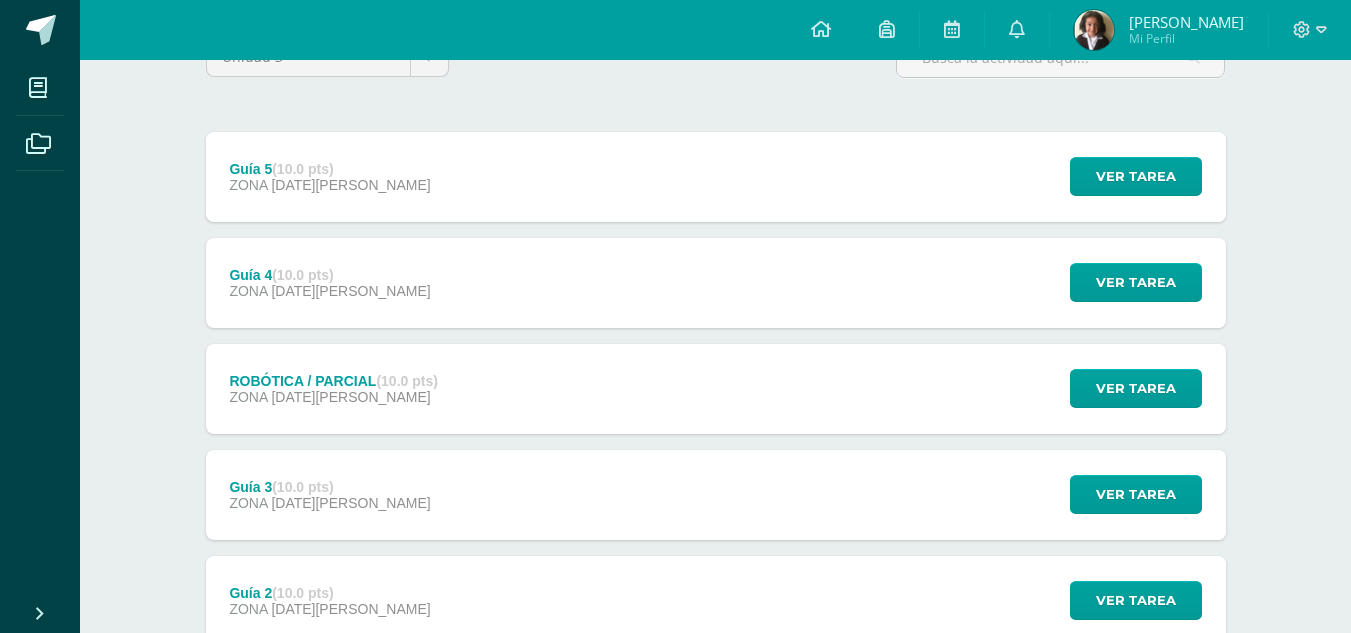 scroll, scrollTop: 203, scrollLeft: 0, axis: vertical 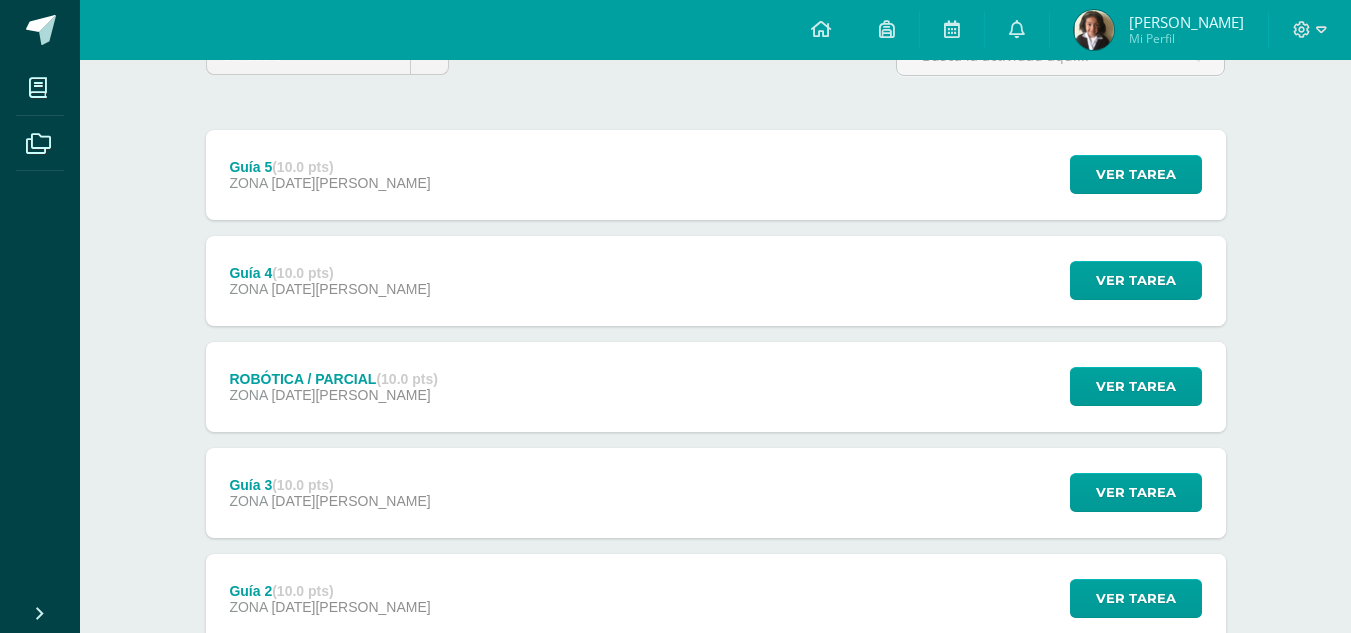 click on "Guía 3  (10.0 pts)
ZONA
[DATE][PERSON_NAME]
Ver tarea
Guía 3
Computación  Robótica
Cargando contenido" at bounding box center (716, 493) 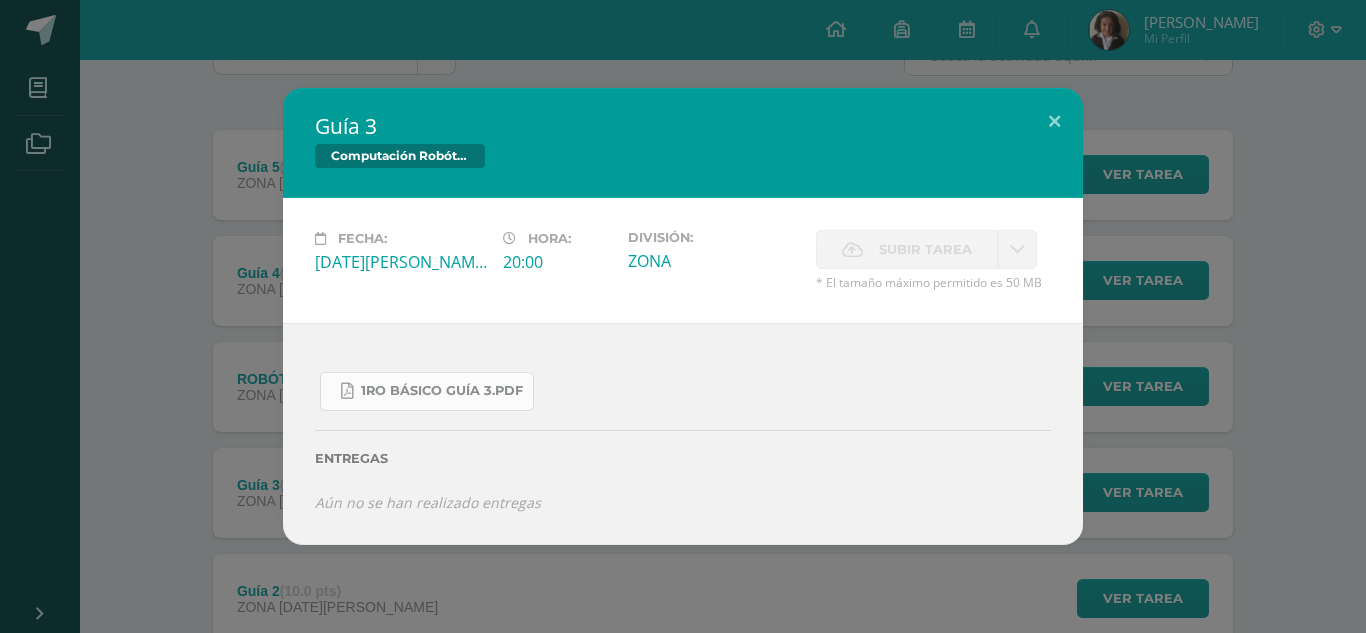click on "1ro Básico Guía 3.pdf" at bounding box center (442, 391) 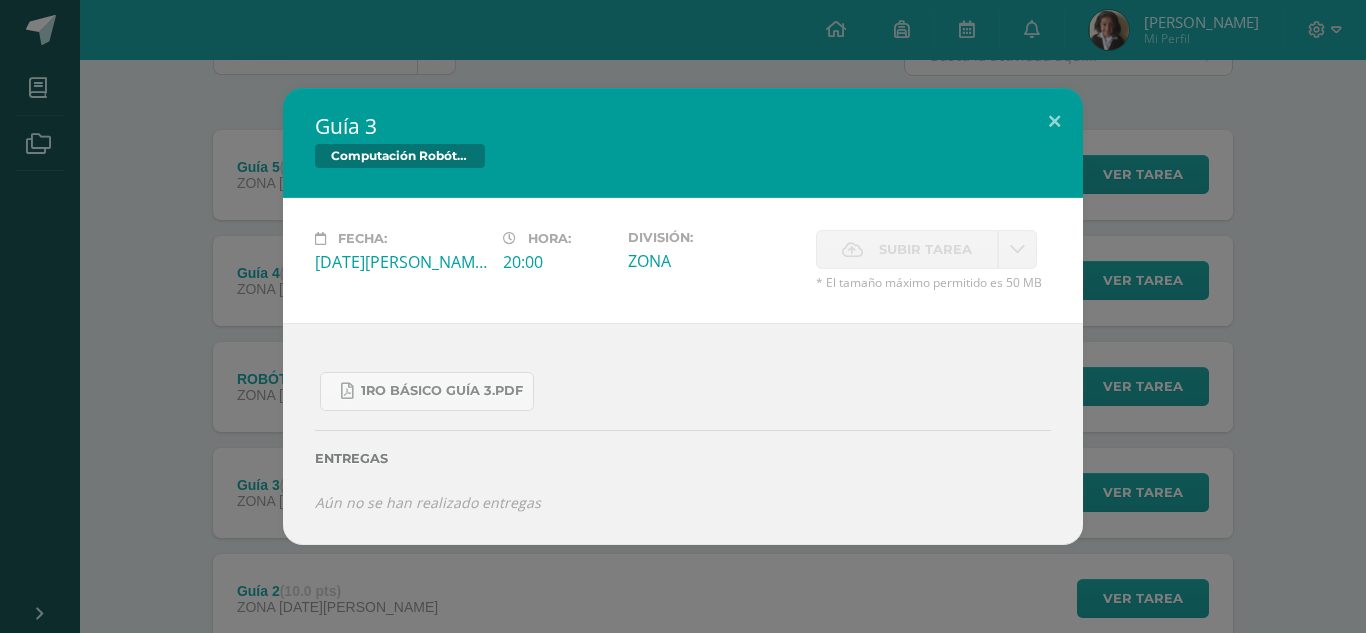 click on "Guía 3
Computación  Robótica
Fecha:
[DATE][PERSON_NAME]:
20:00
División:
ZONA" at bounding box center [683, 316] 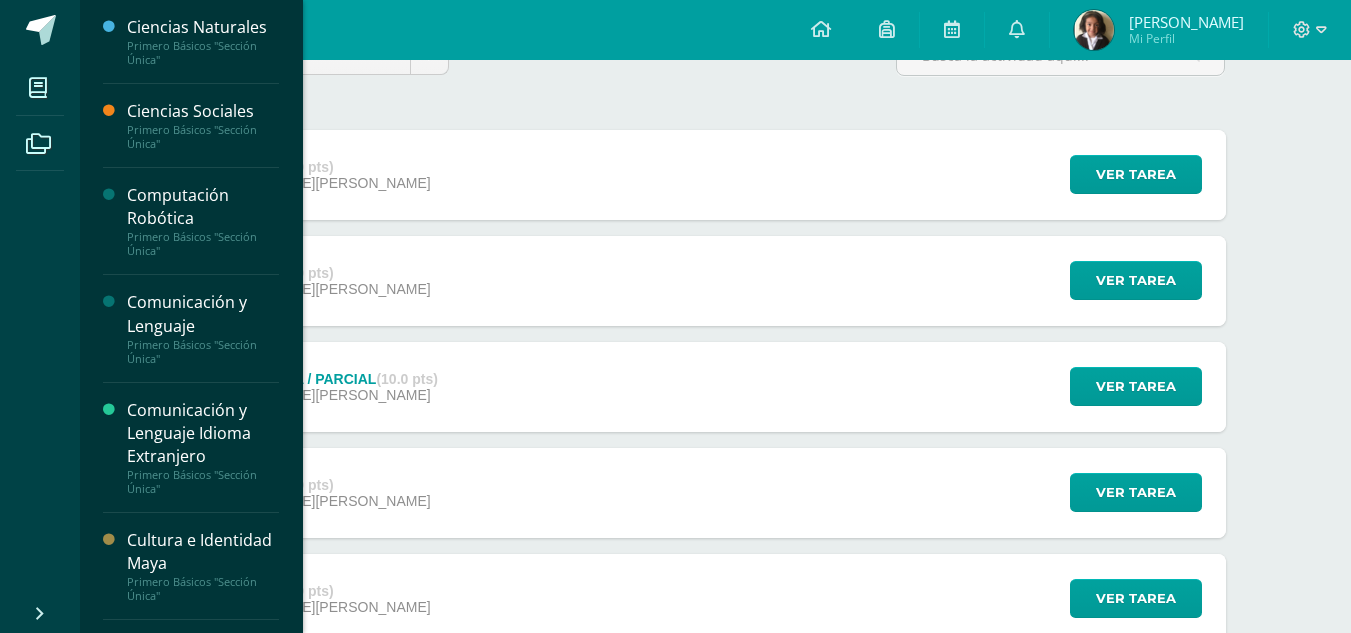 click on "Comunicación y Lenguaje" at bounding box center [203, 314] 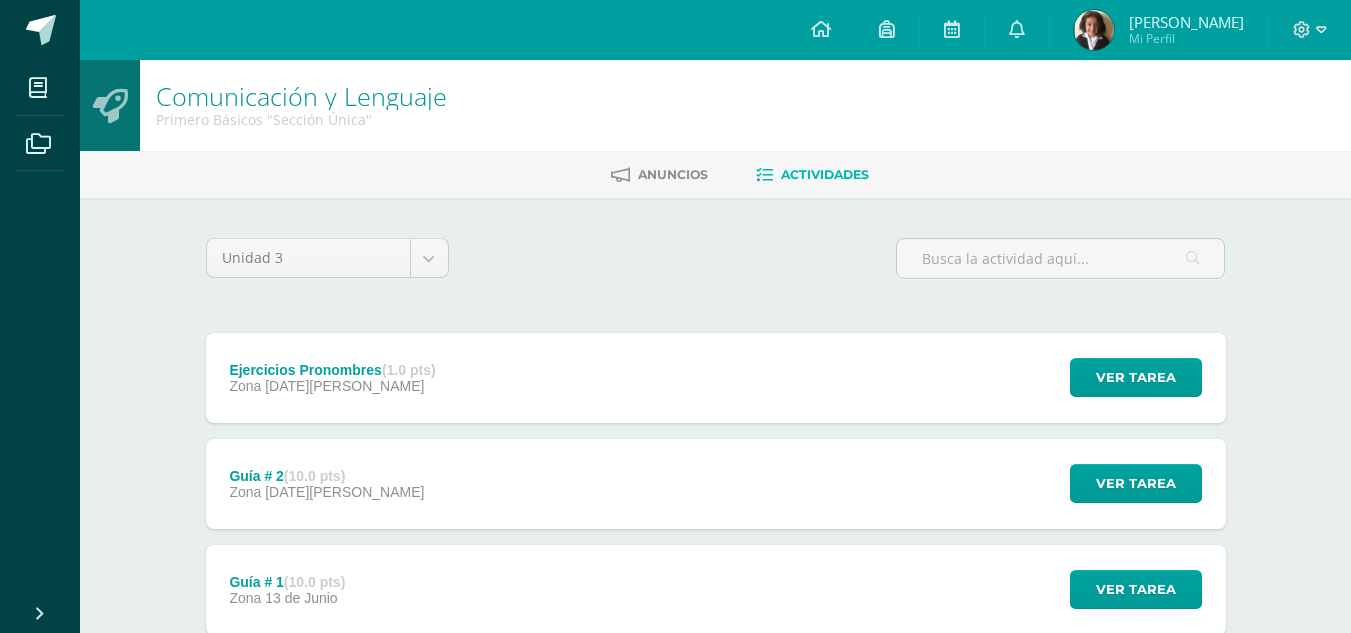 scroll, scrollTop: 135, scrollLeft: 0, axis: vertical 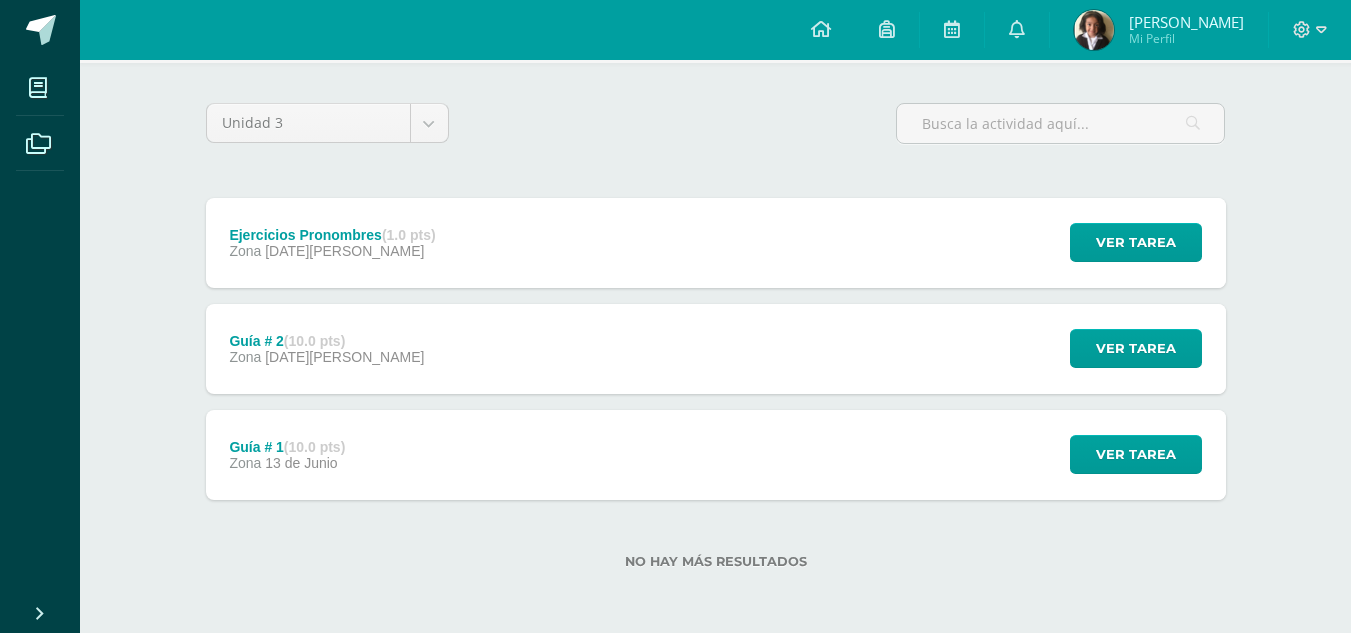 click on "Guía # 2  (10.0 pts)
Zona
[DATE][PERSON_NAME]
Ver tarea
Guía # 2
Comunicación y [GEOGRAPHIC_DATA]
Cargando contenido" at bounding box center (716, 349) 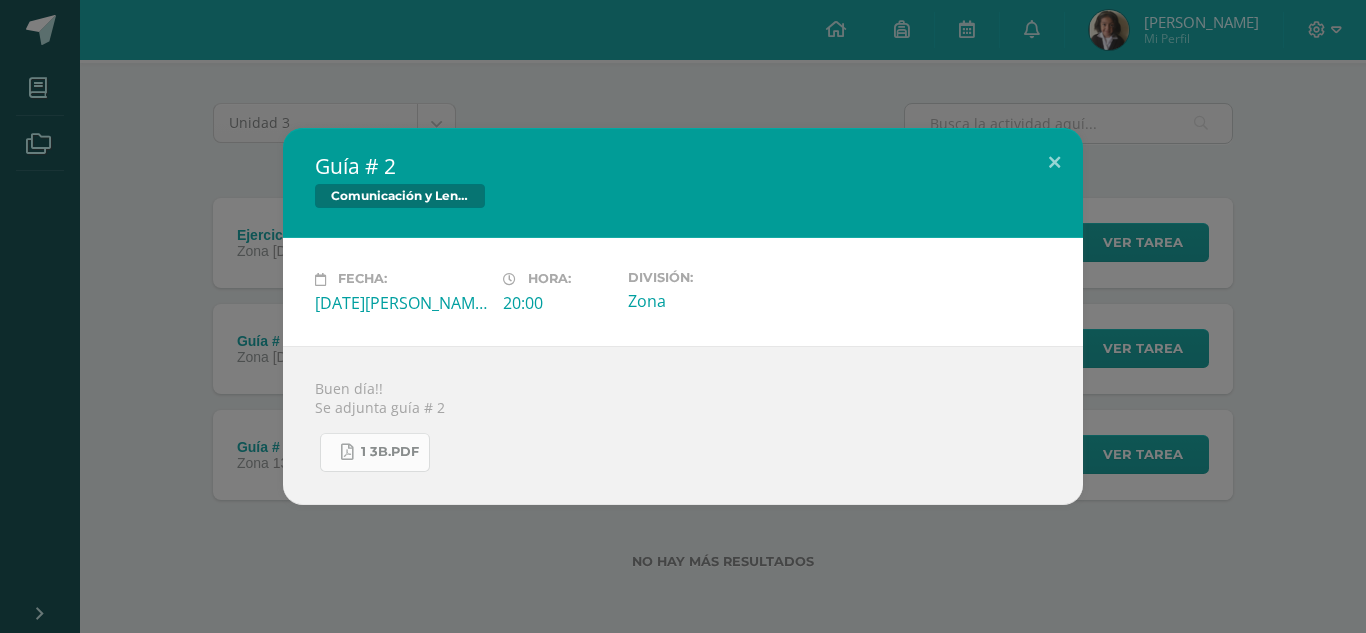 click on "1 3b.pdf" at bounding box center (375, 452) 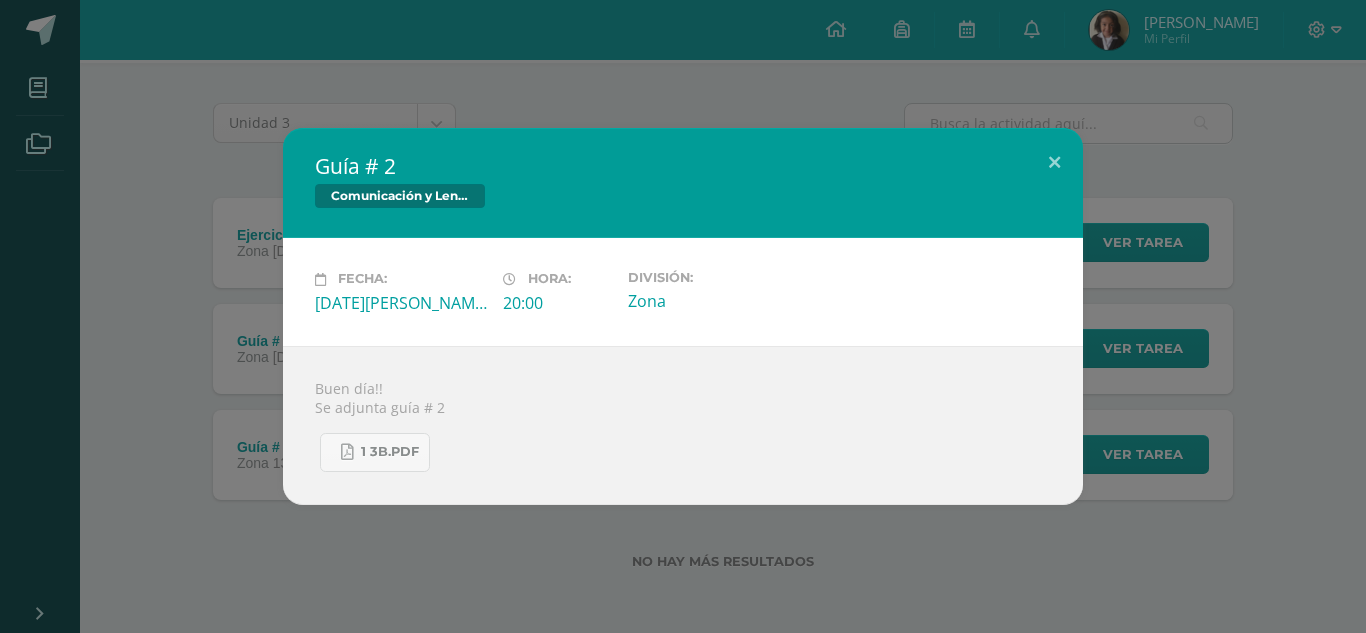 click on "Guía # 2
Comunicación y [GEOGRAPHIC_DATA]
Fecha:
[DATE][PERSON_NAME]
Hora:
20:00
División:
Zona" at bounding box center (683, 316) 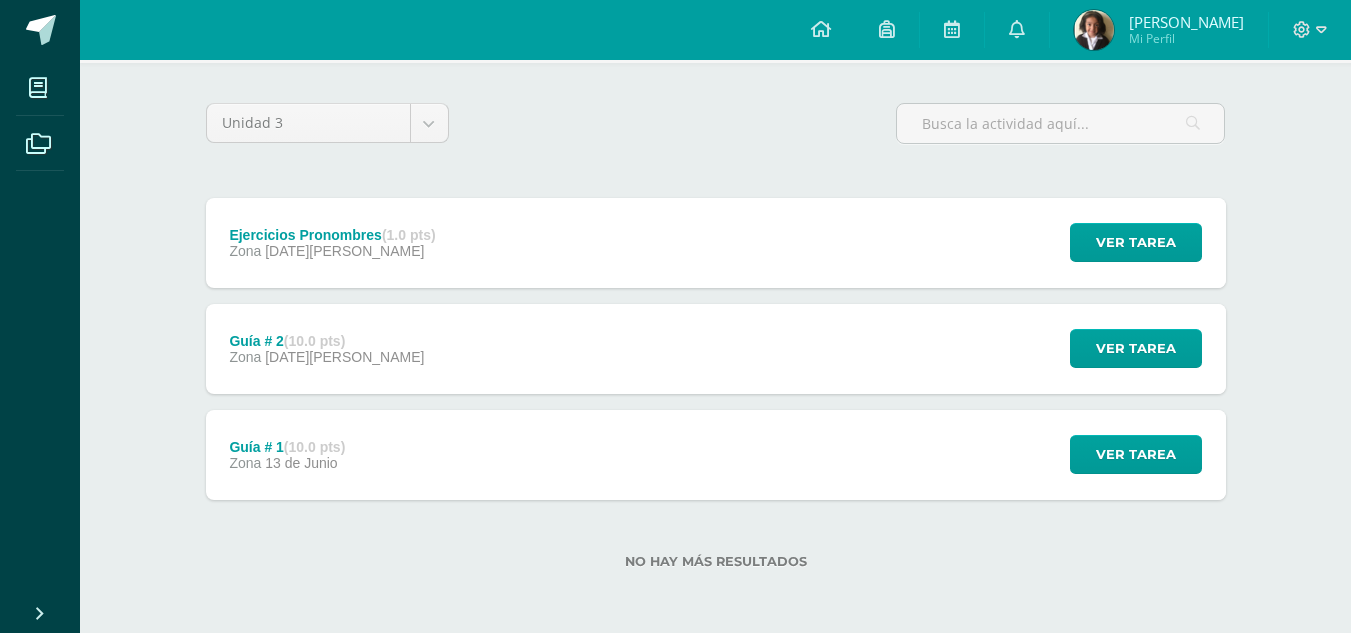 click on "Ejercicios Pronombres  (1.0 pts)" at bounding box center (332, 235) 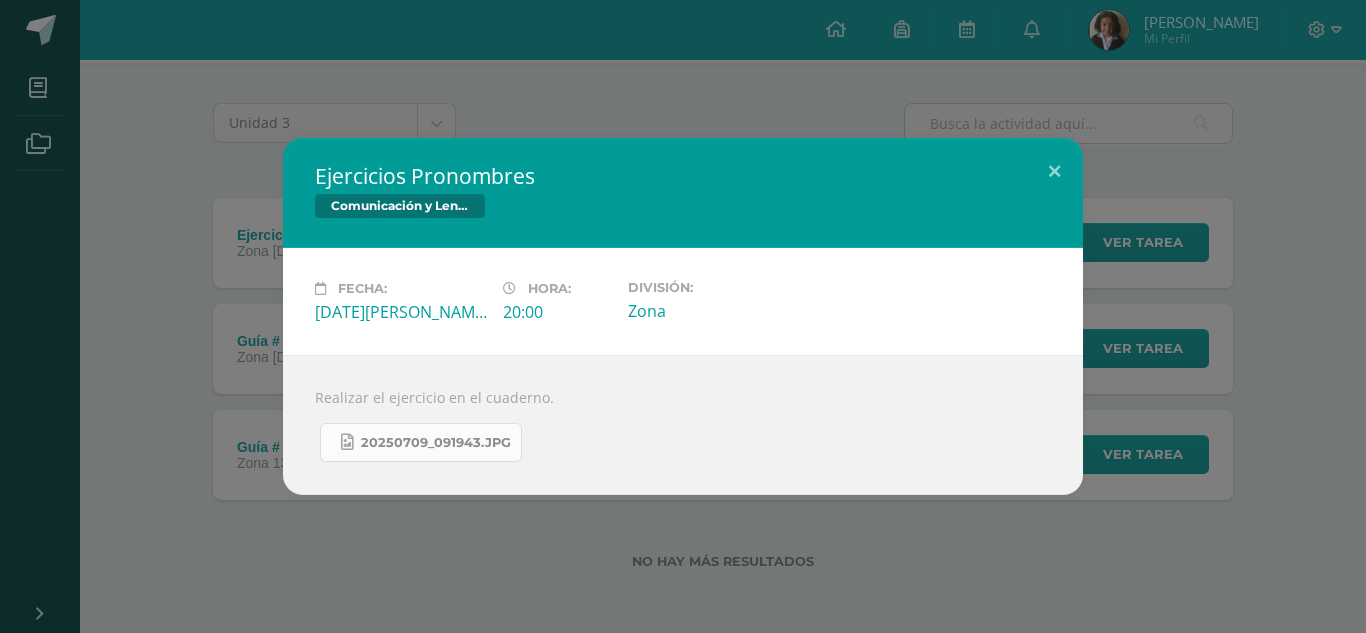 click on "20250709_091943.jpg" at bounding box center (421, 442) 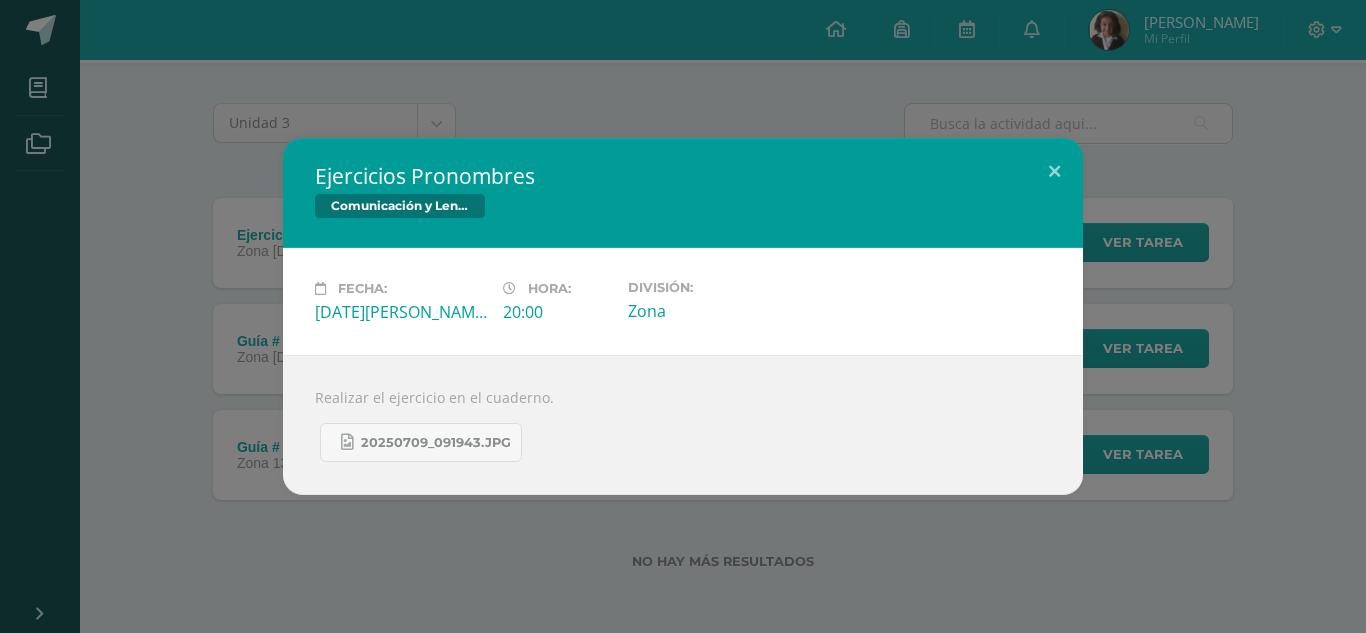 click on "Ejercicios Pronombres
Comunicación y Lenguaje
Fecha:
Miércoles 09 de Julio
Hora:
20:00
División:" at bounding box center (683, 316) 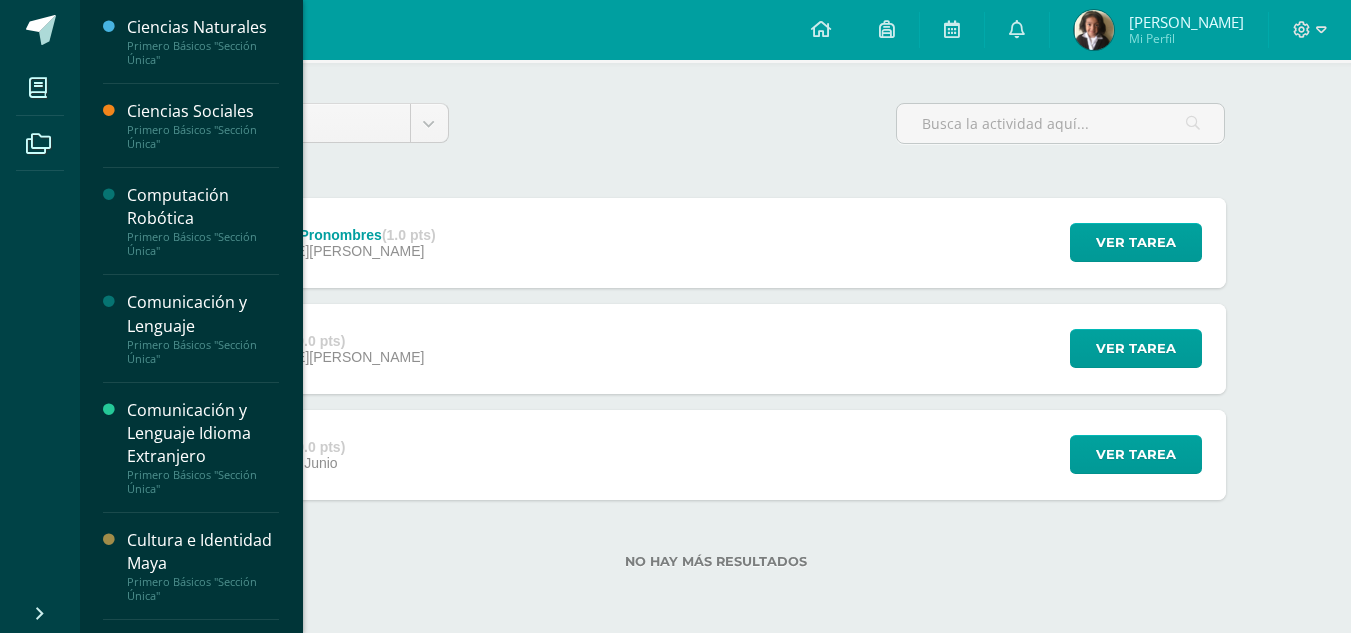 click on "Comunicación y Lenguaje Idioma Extranjero" at bounding box center (203, 433) 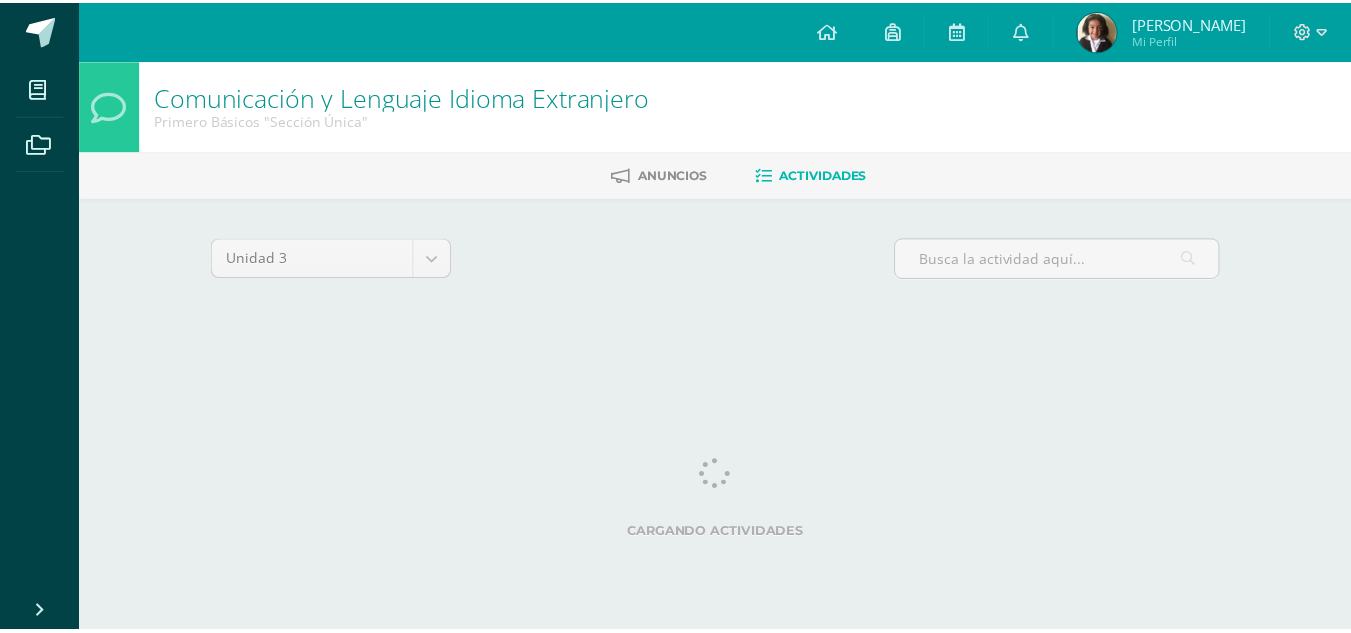 scroll, scrollTop: 0, scrollLeft: 0, axis: both 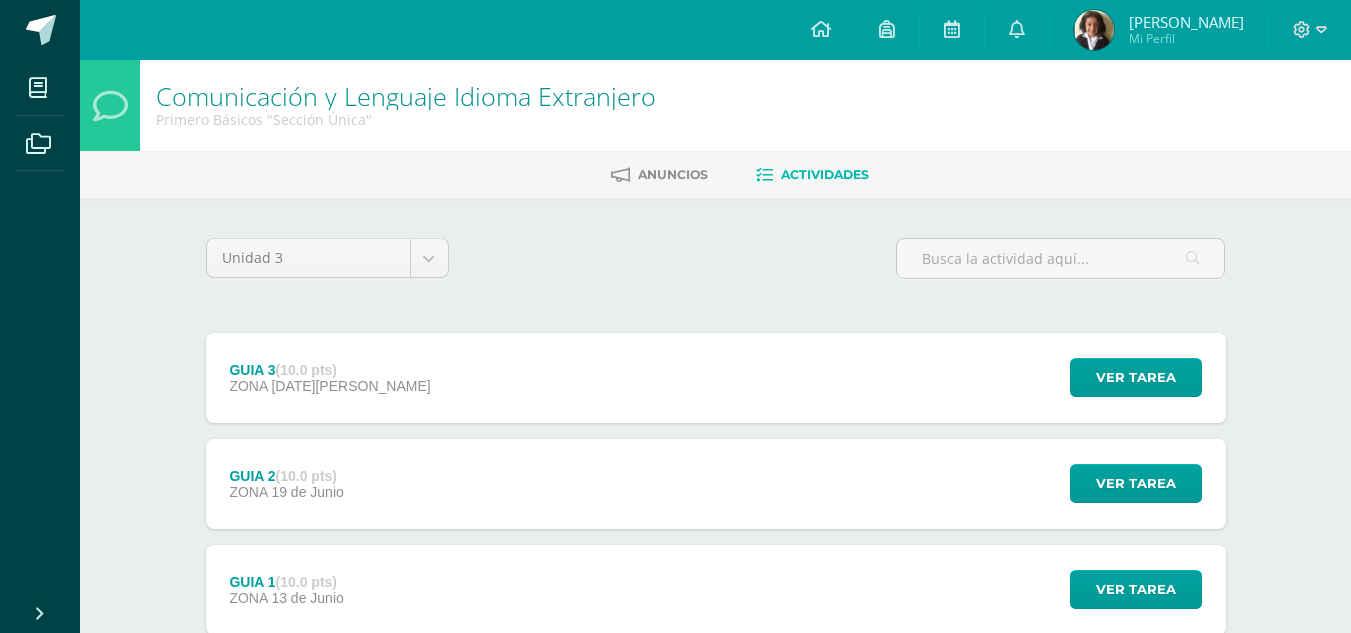 click on "GUIA 3  (10.0 pts)
ZONA
[DATE][PERSON_NAME]
Ver tarea
GUIA 3
Comunicación y Lenguaje Idioma Extranjero
Cargando contenido" at bounding box center [716, 378] 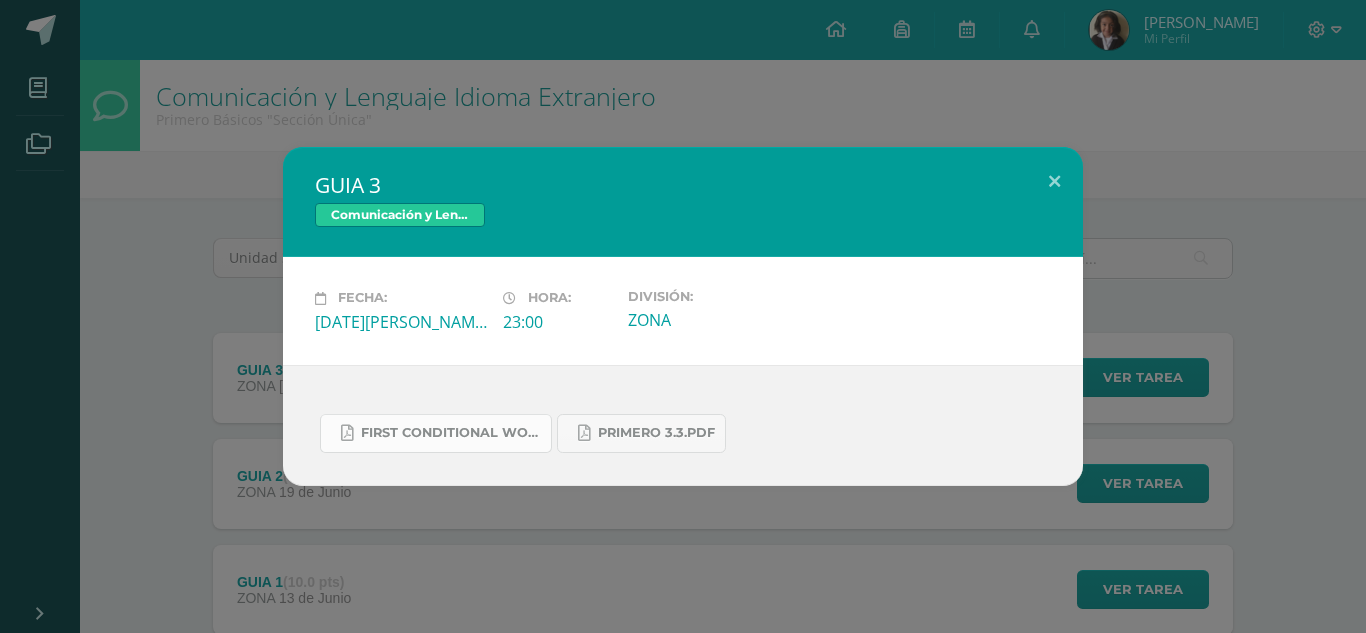 click on "FIRST CONDITIONAL WORKSHEET.pdf" at bounding box center [451, 433] 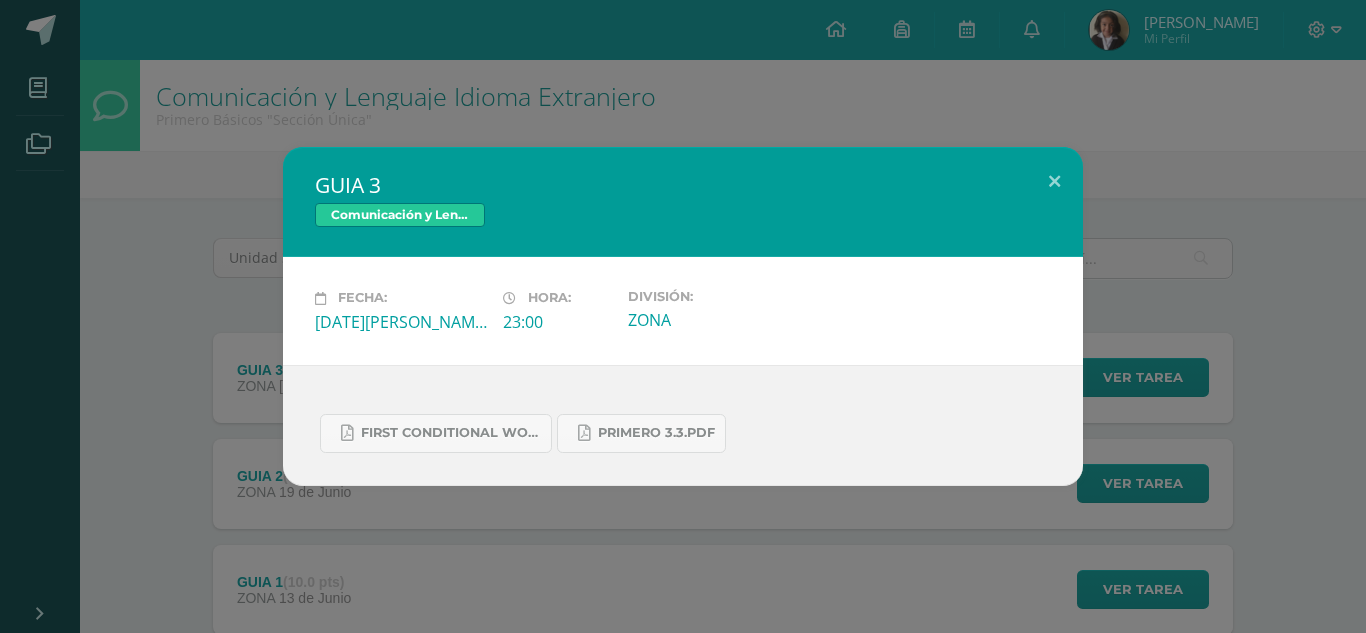 click on "GUIA 3
Comunicación y Lenguaje Idioma Extranjero
Fecha:
[DATE][PERSON_NAME]:
23:00
División:" at bounding box center [683, 316] 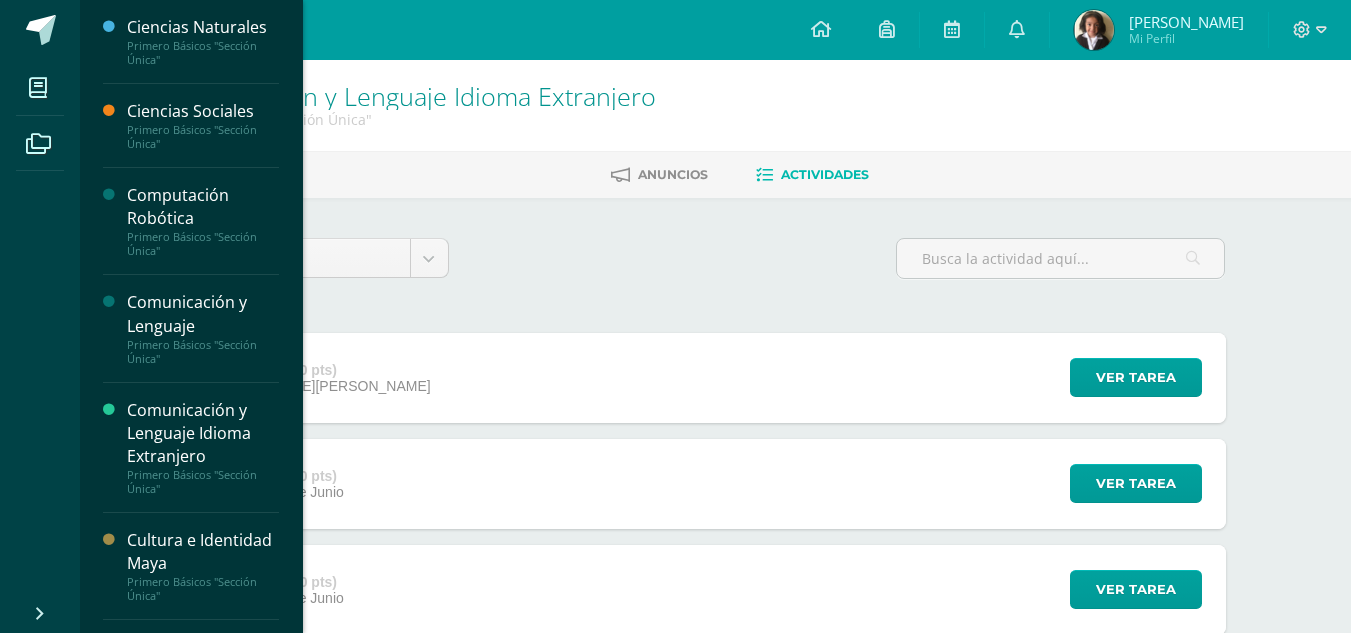 click at bounding box center [115, 566] 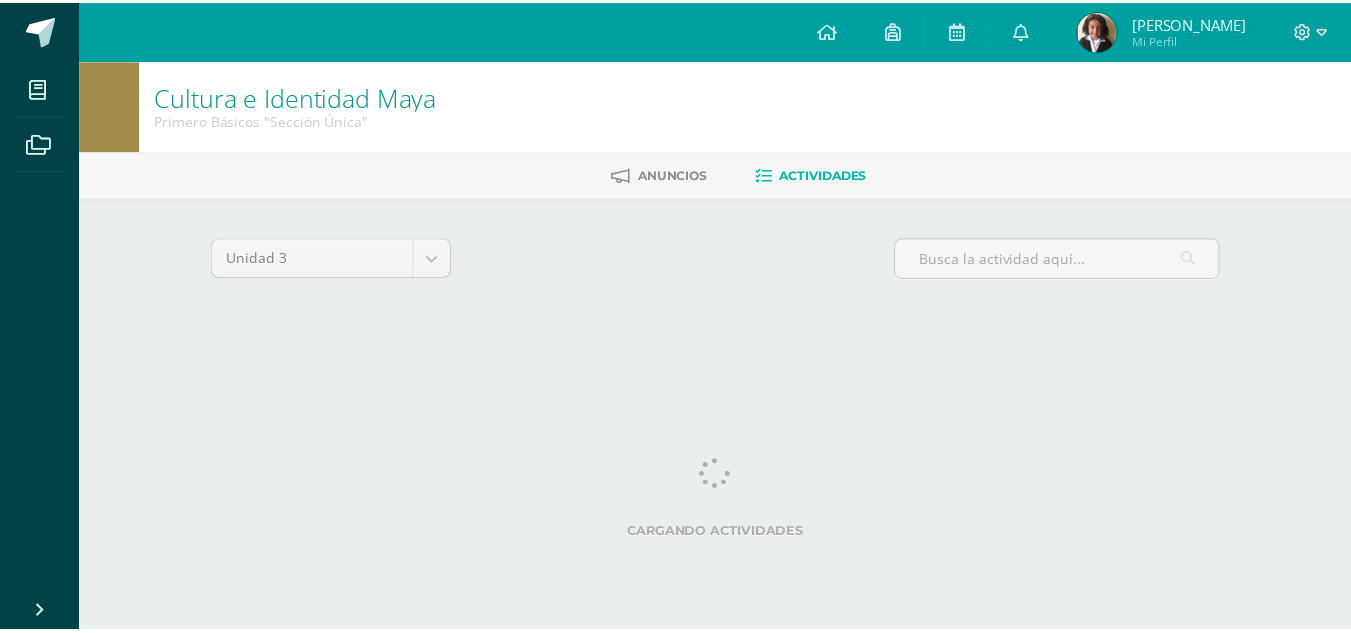 scroll, scrollTop: 0, scrollLeft: 0, axis: both 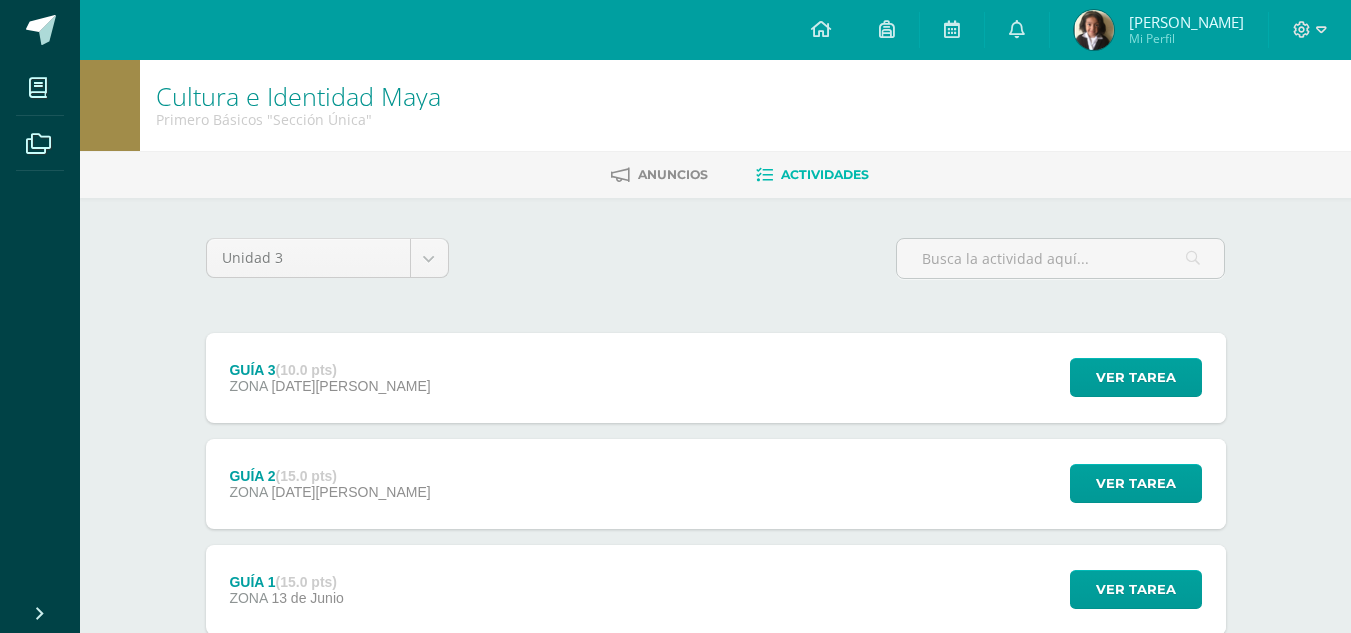 click on "GUÍA 3  (10.0 pts)
ZONA
04 de Julio" at bounding box center [330, 378] 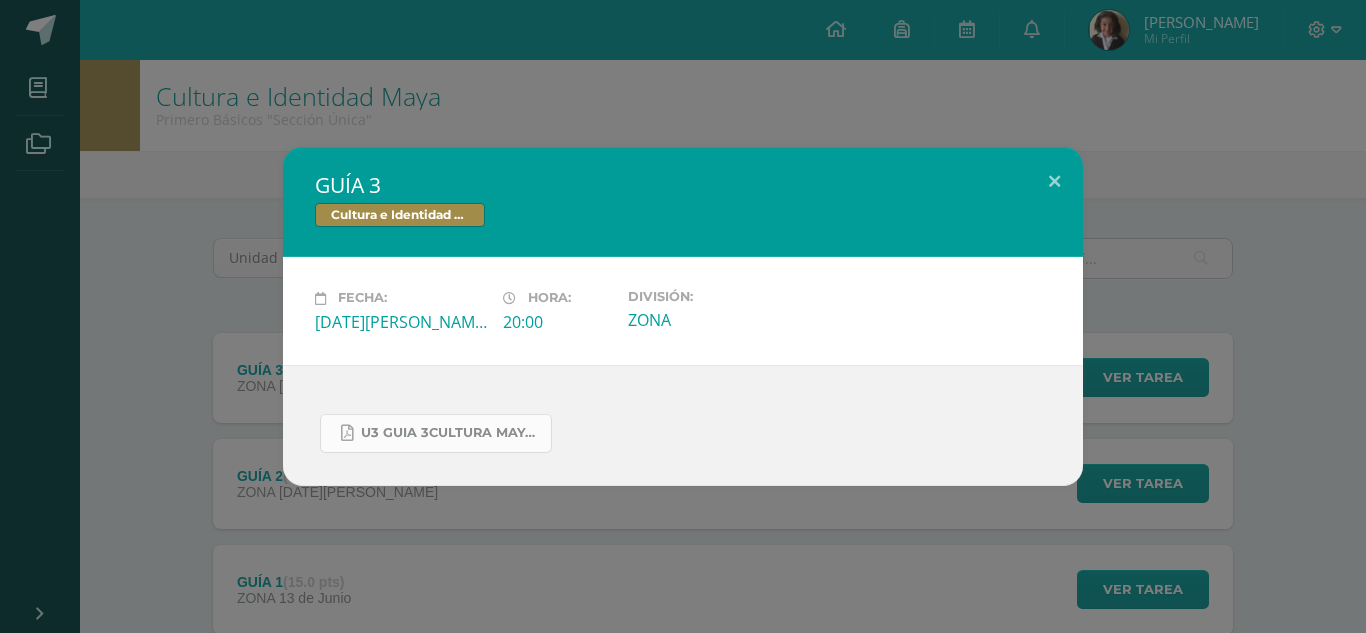 click on "U3 GUIA 3CULTURA MAYA BASICOS.pdf" at bounding box center [436, 433] 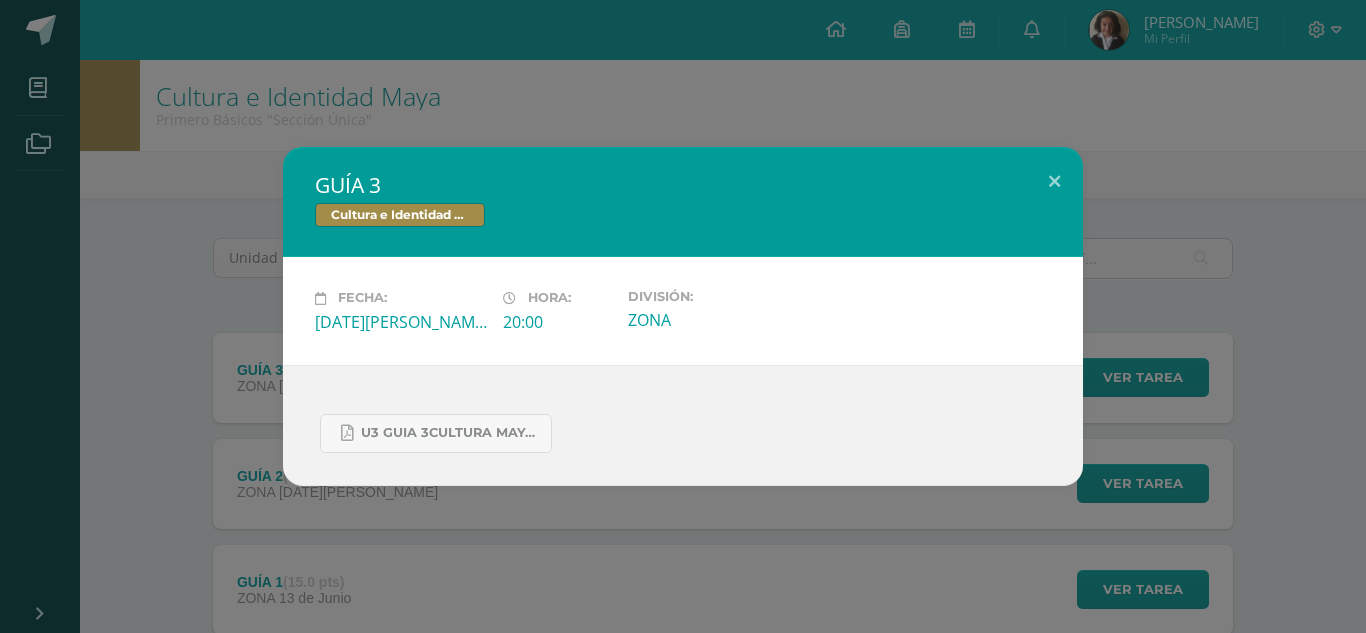 click on "GUÍA 3
Cultura e Identidad Maya
Fecha:
Viernes 04 de Julio
Hora:
20:00
División:
ZONA" at bounding box center (683, 316) 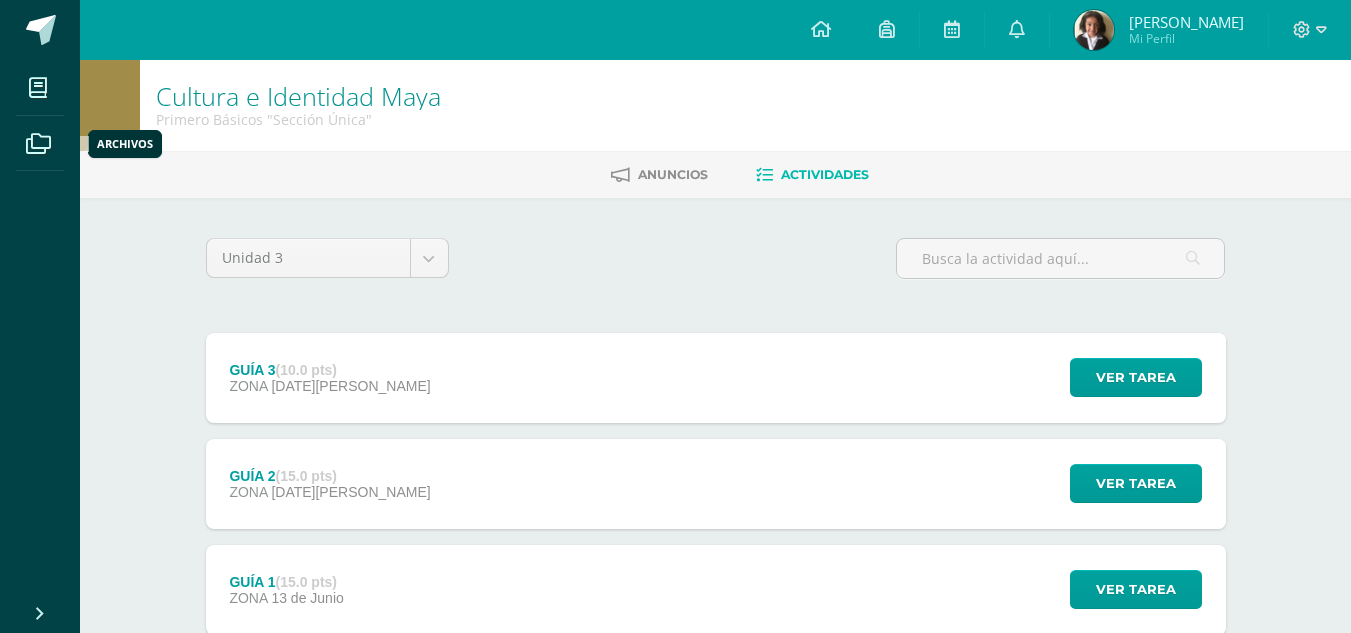 click at bounding box center [38, 144] 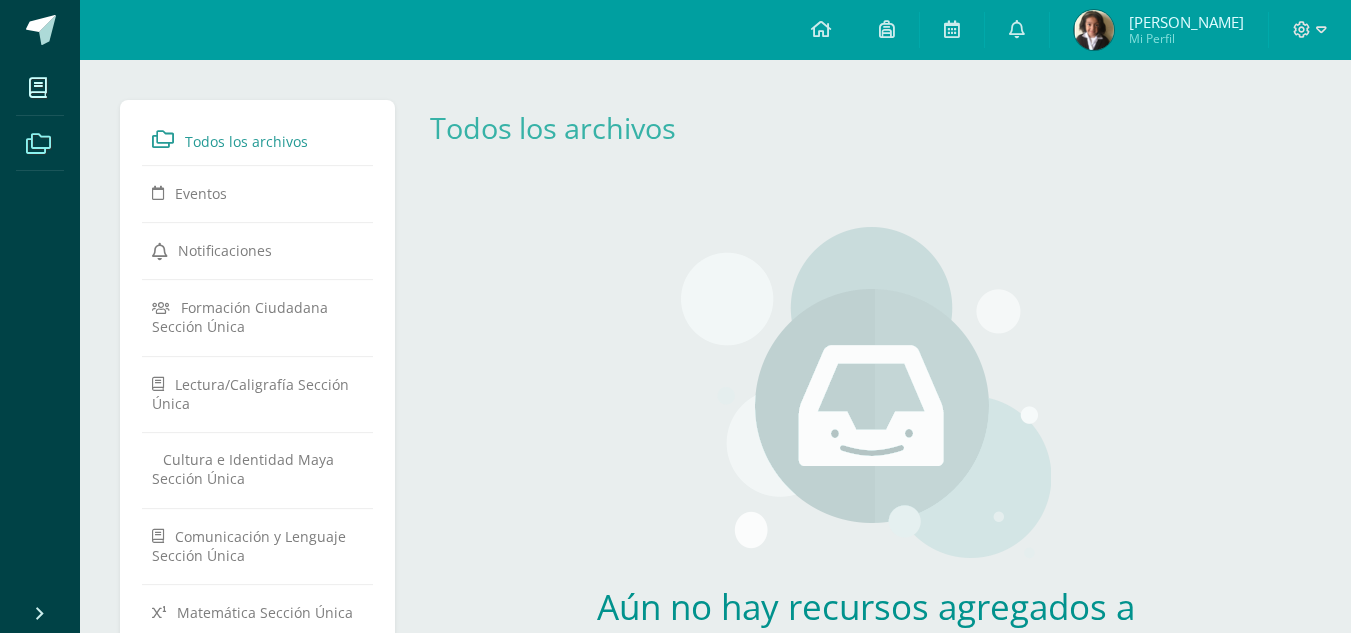 scroll, scrollTop: 0, scrollLeft: 0, axis: both 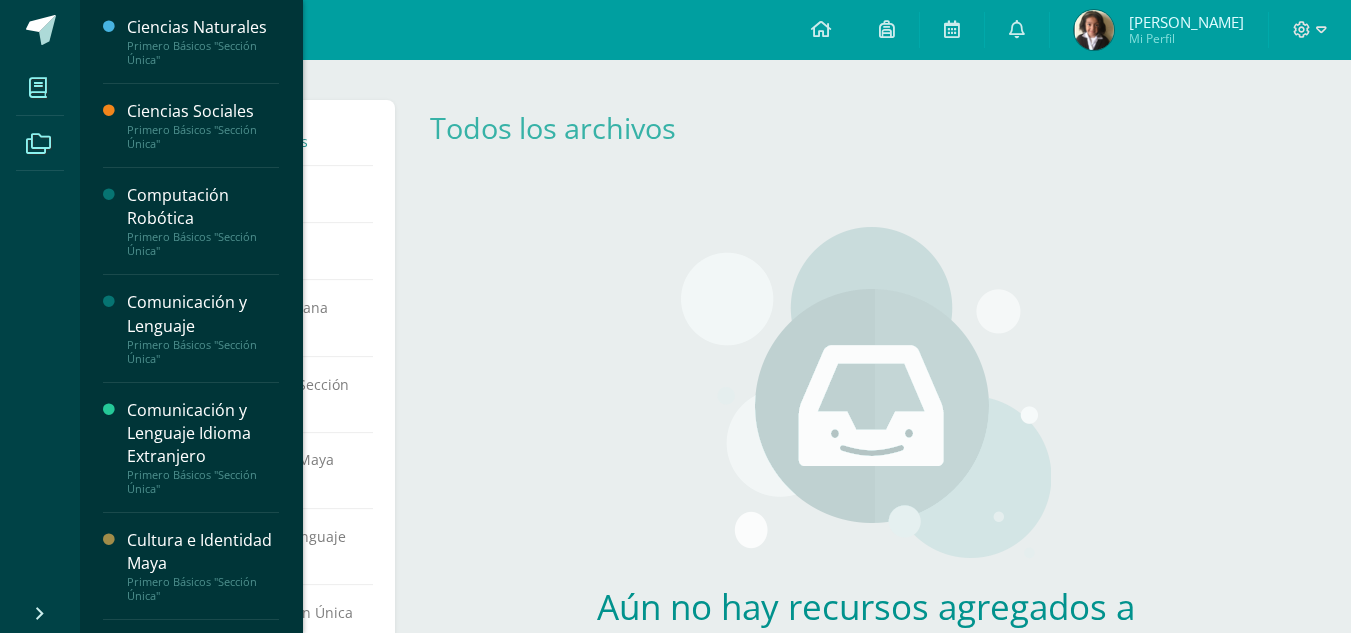 click at bounding box center (38, 88) 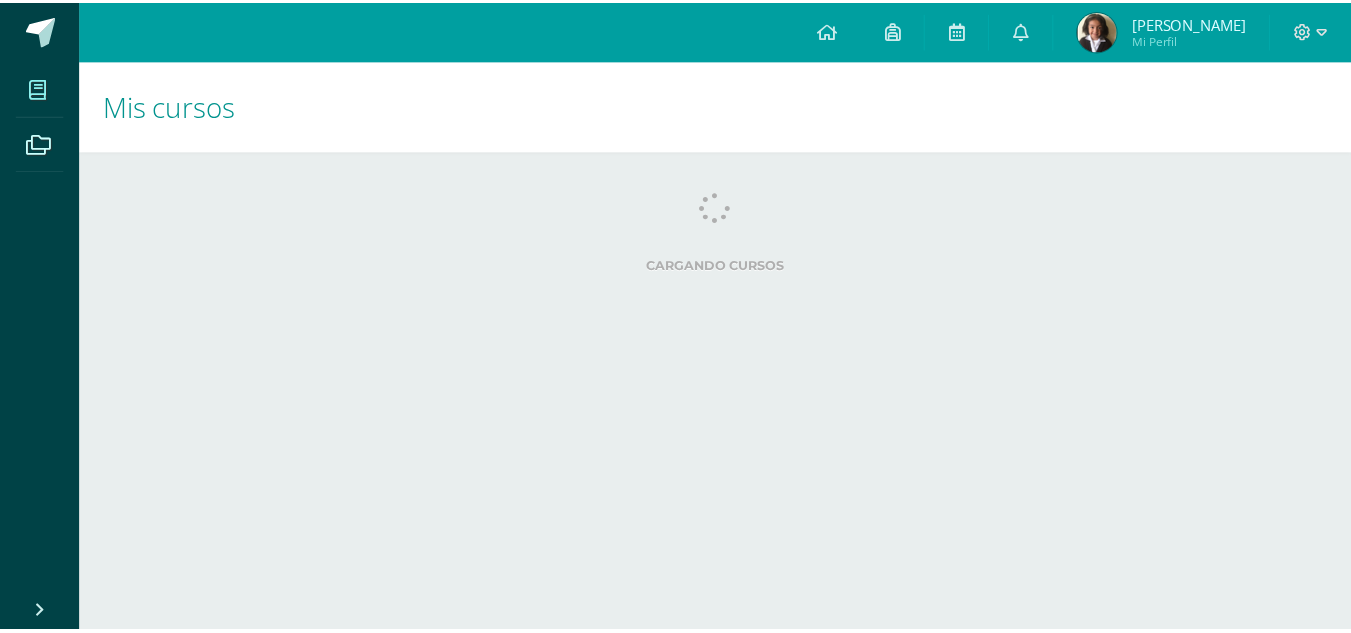 scroll, scrollTop: 0, scrollLeft: 0, axis: both 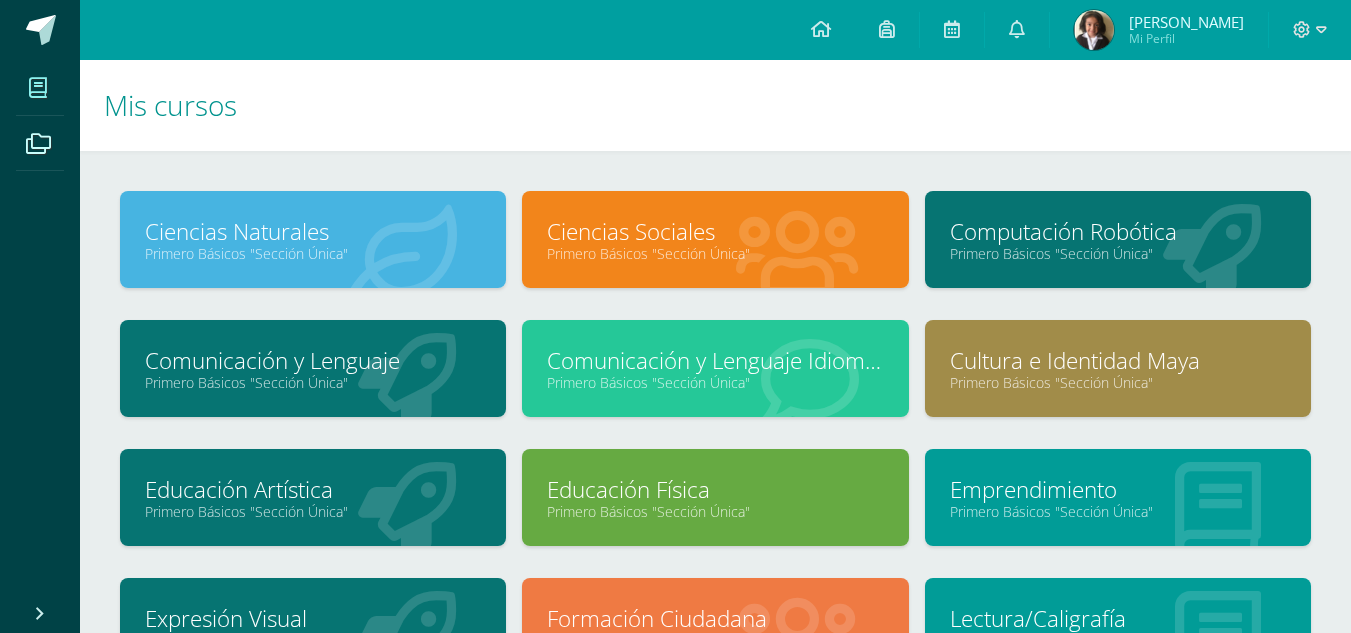 click on "Primero Básicos "Sección Única"" at bounding box center [313, 511] 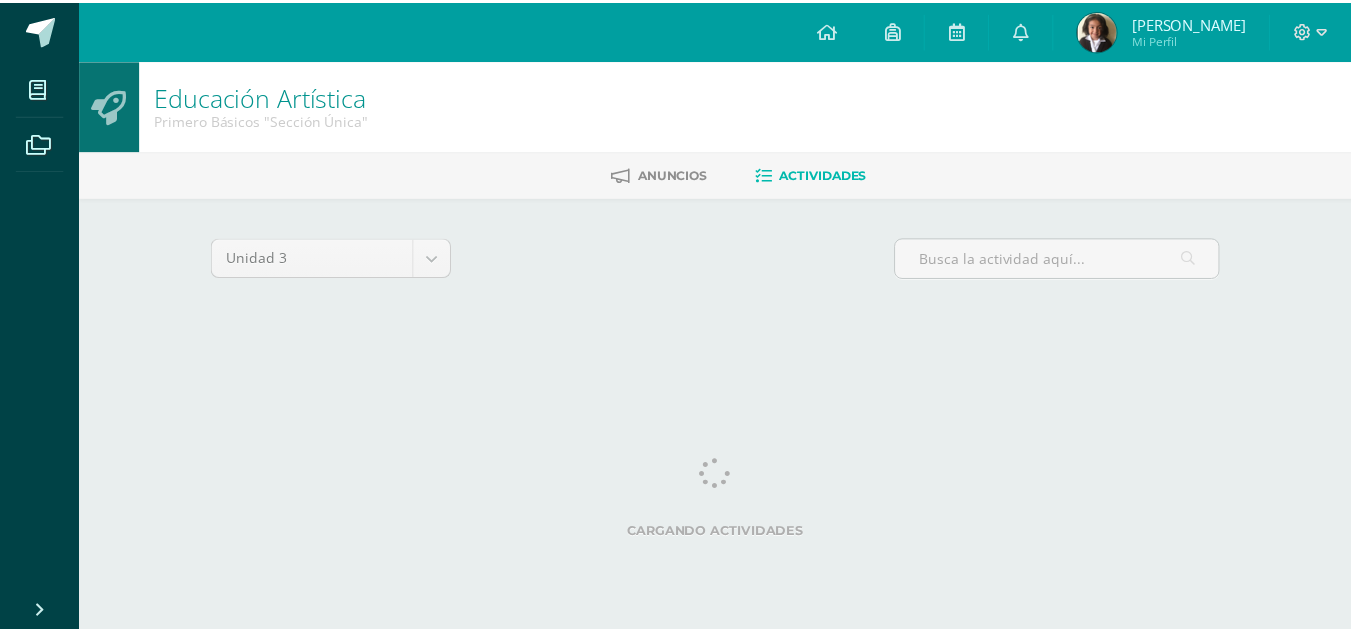 scroll, scrollTop: 0, scrollLeft: 0, axis: both 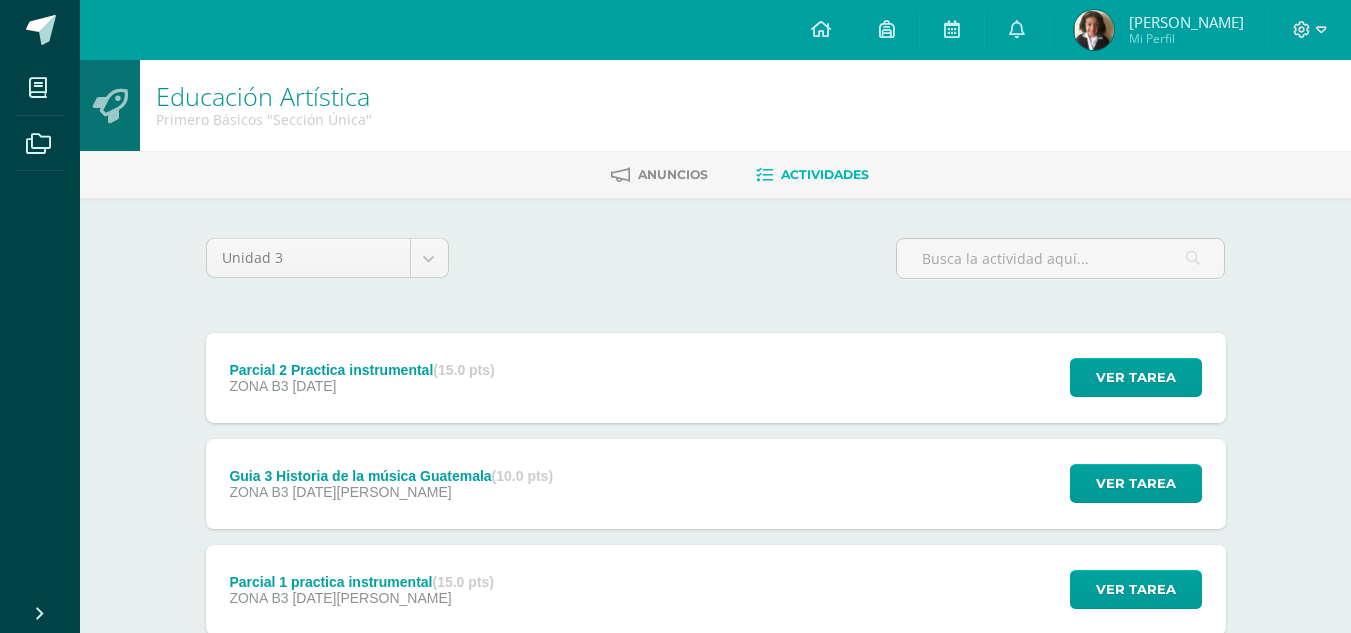 click on "ZONA B3
[DATE][PERSON_NAME]" at bounding box center (391, 492) 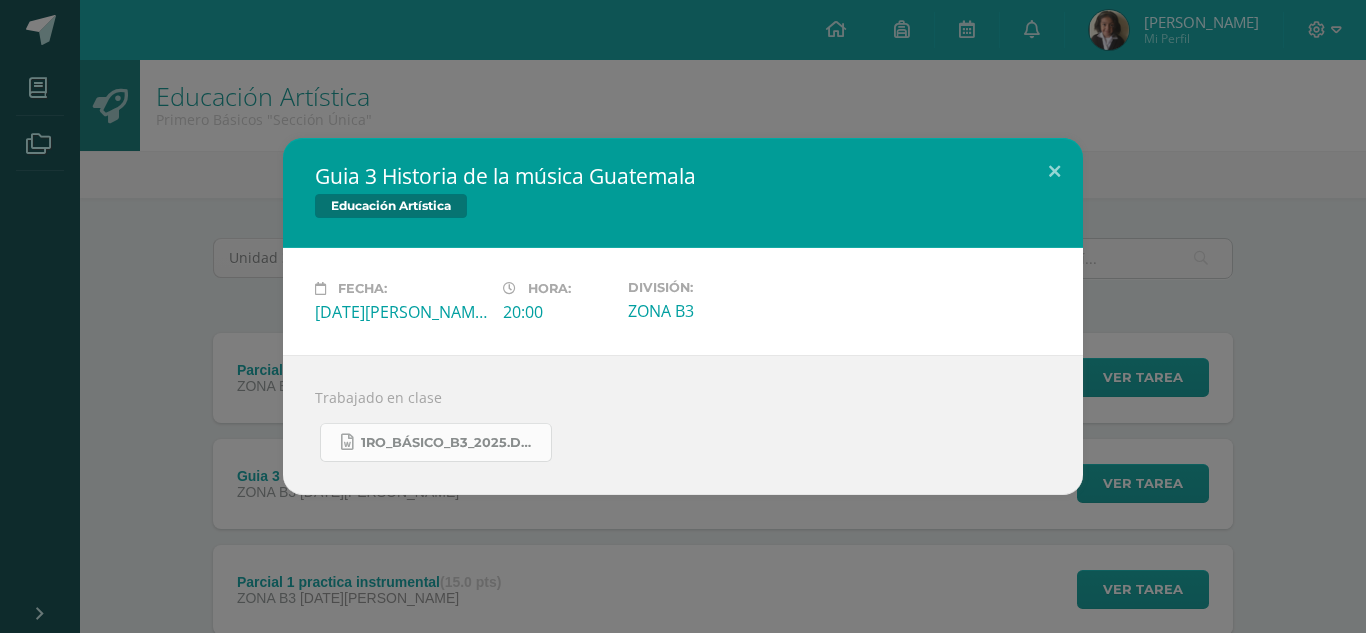 click on "1ro_Básico_B3_2025.docx" at bounding box center [436, 442] 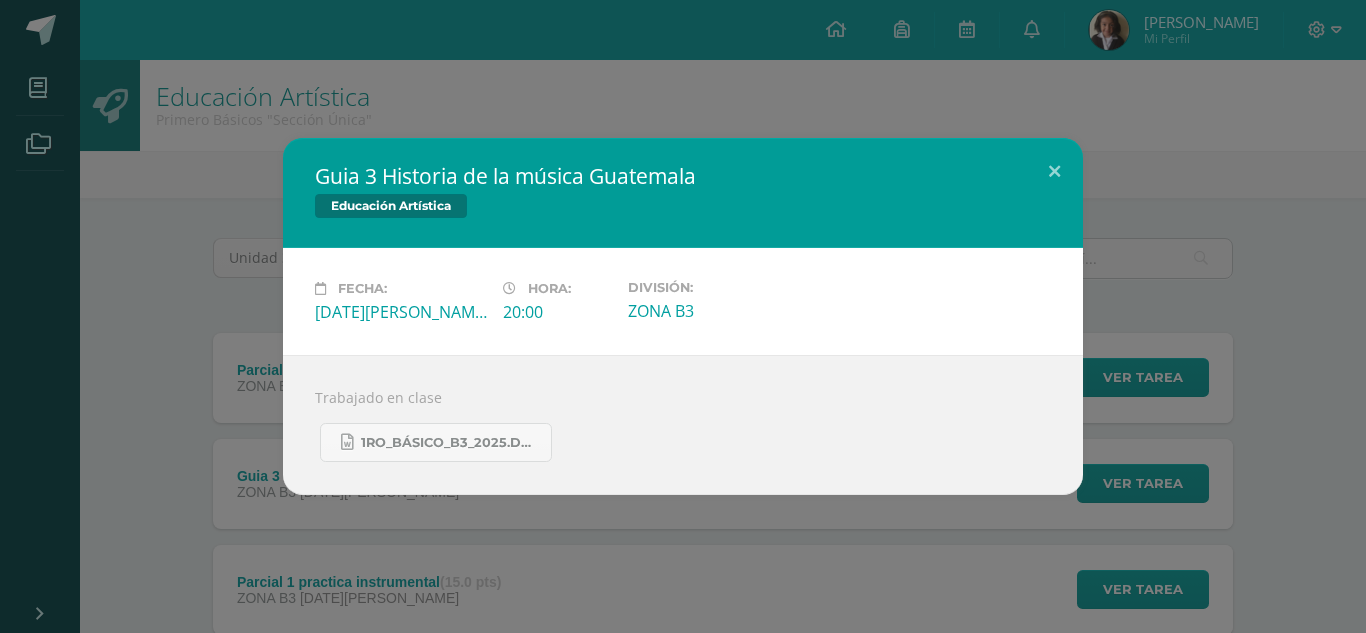 click on "Guia 3 Historia de la música Guatemala
Educación Artística
Fecha:
Miércoles 09 de Julio
Hora:
20:00
División:" at bounding box center (683, 316) 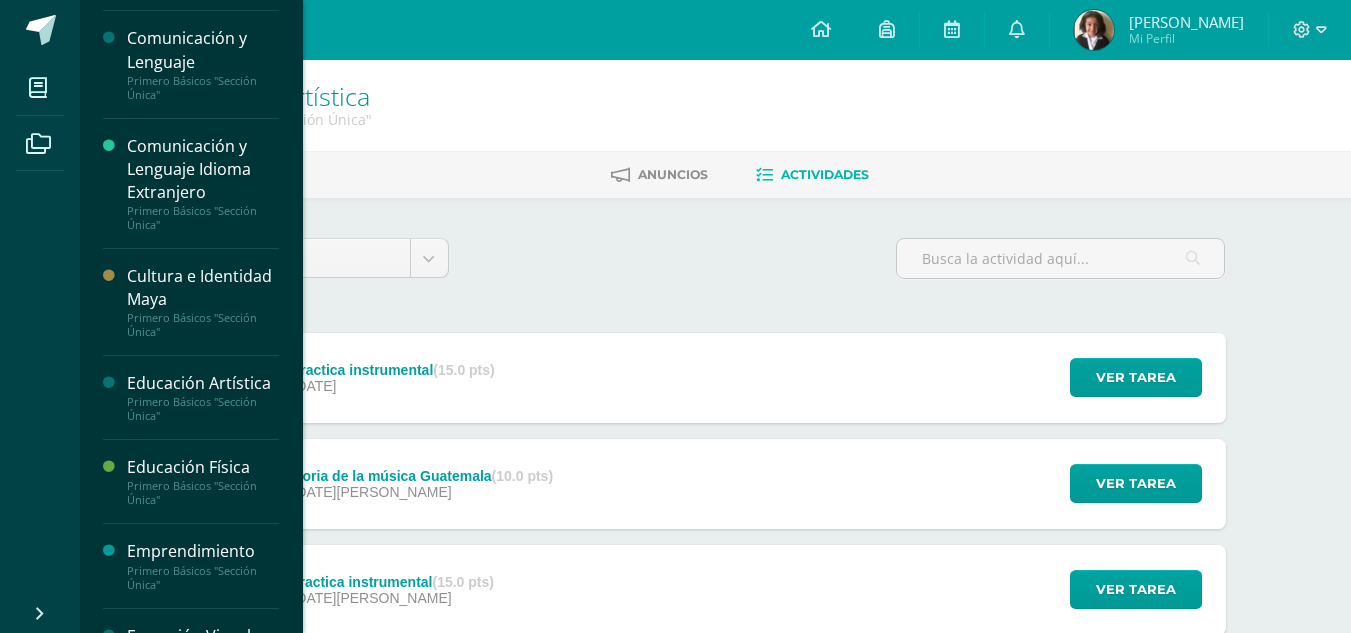 scroll, scrollTop: 265, scrollLeft: 0, axis: vertical 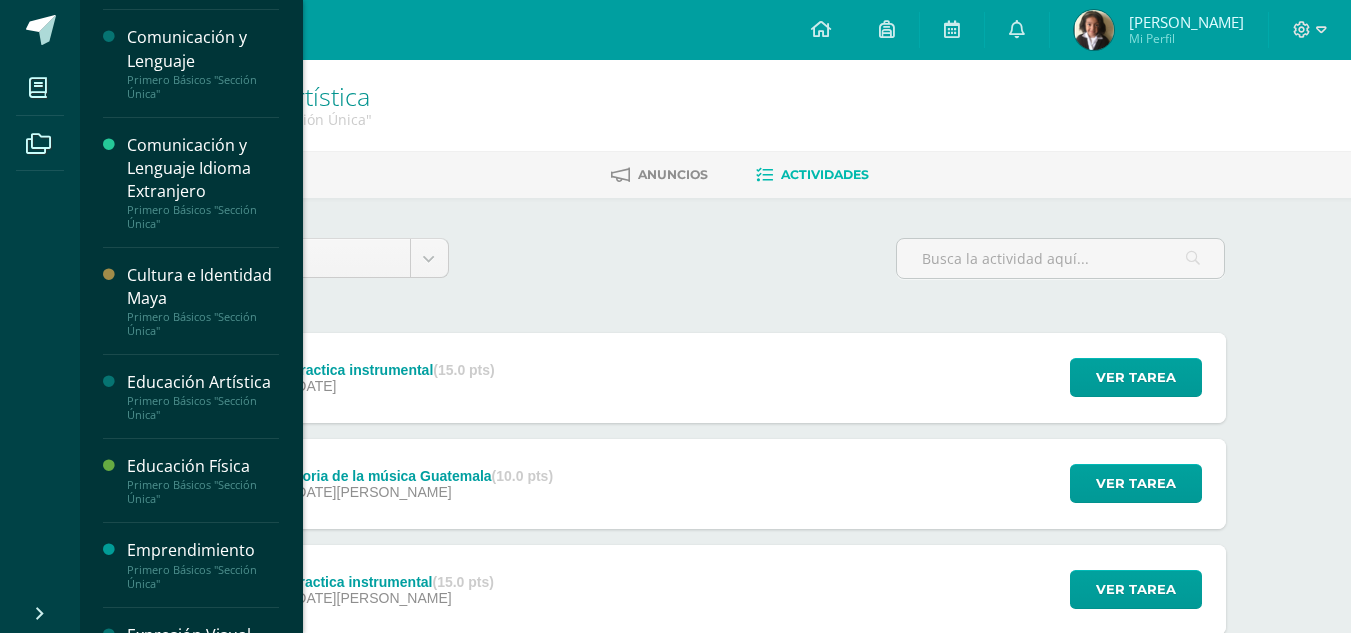 click on "Educación Física" at bounding box center [203, 466] 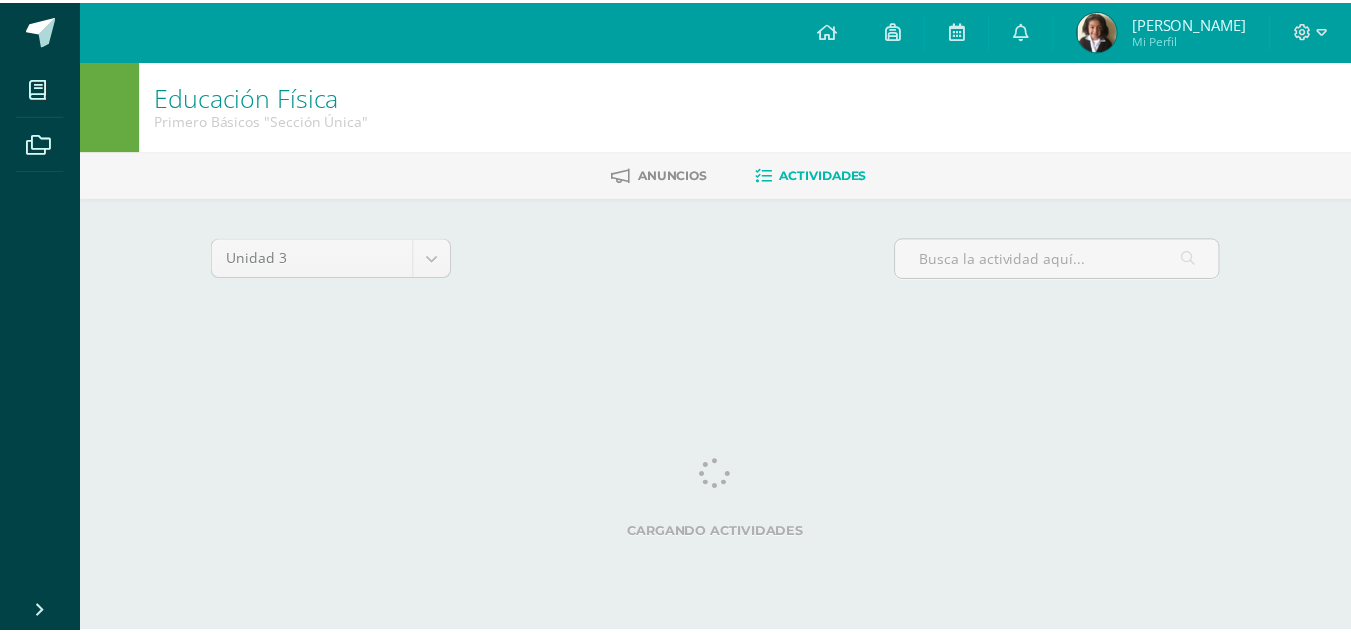 scroll, scrollTop: 0, scrollLeft: 0, axis: both 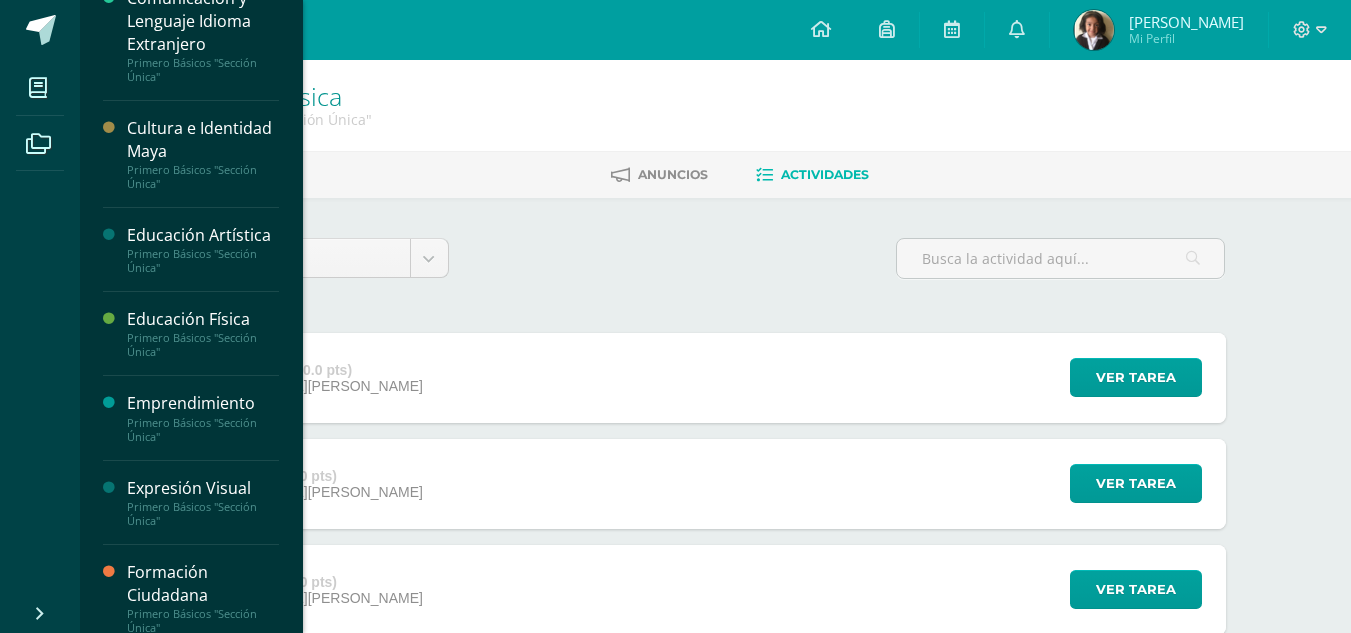 click on "Emprendimiento" at bounding box center (203, 403) 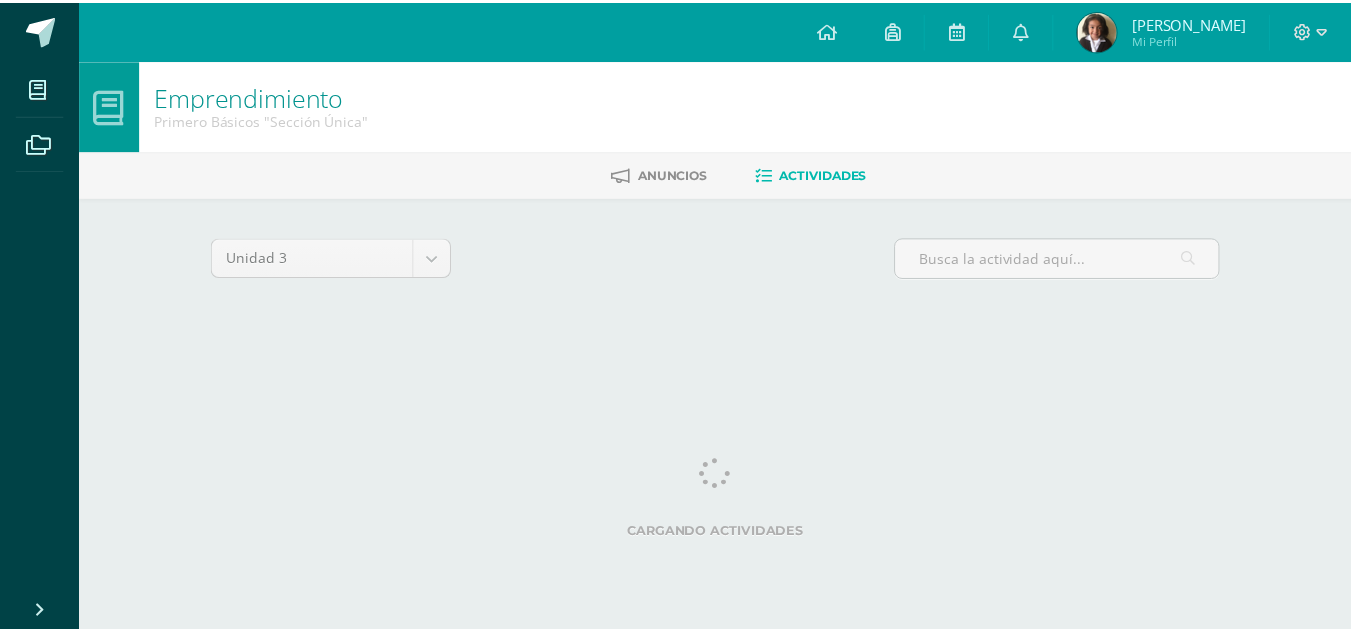 scroll, scrollTop: 0, scrollLeft: 0, axis: both 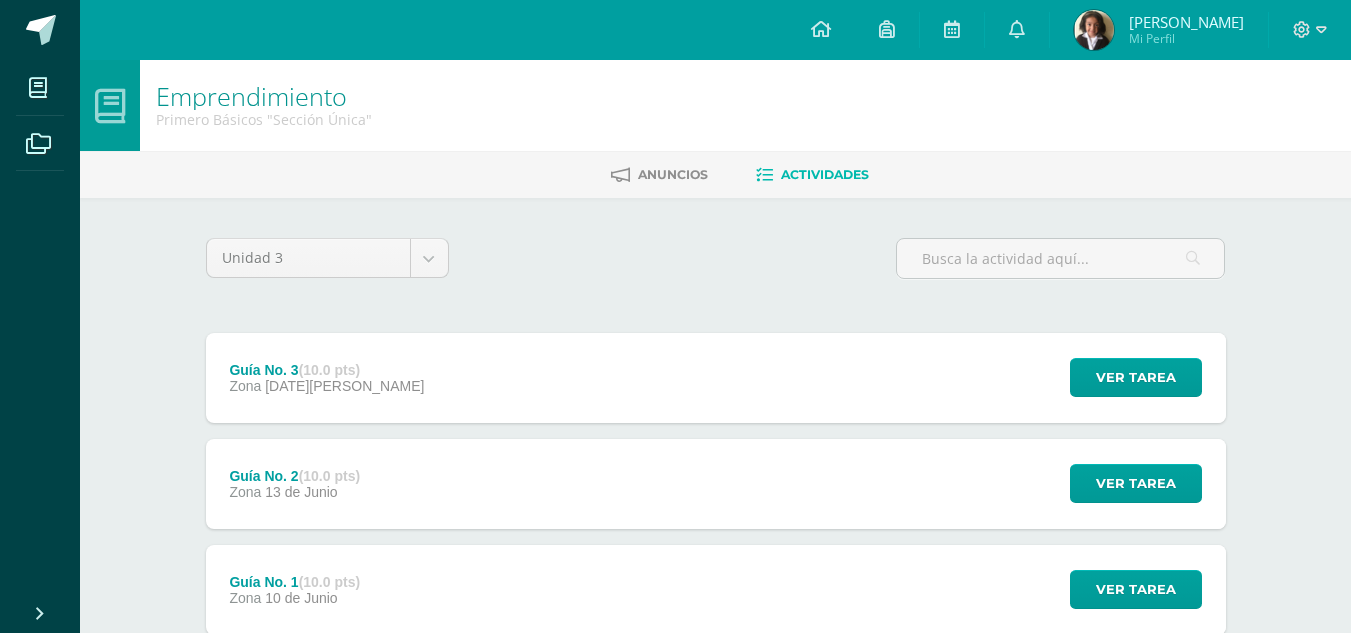 click on "Guía No. 3  (10.0 pts)
Zona
[DATE][PERSON_NAME]
Ver tarea
Guía No. 3
Emprendimiento
Cargando contenido" at bounding box center (716, 378) 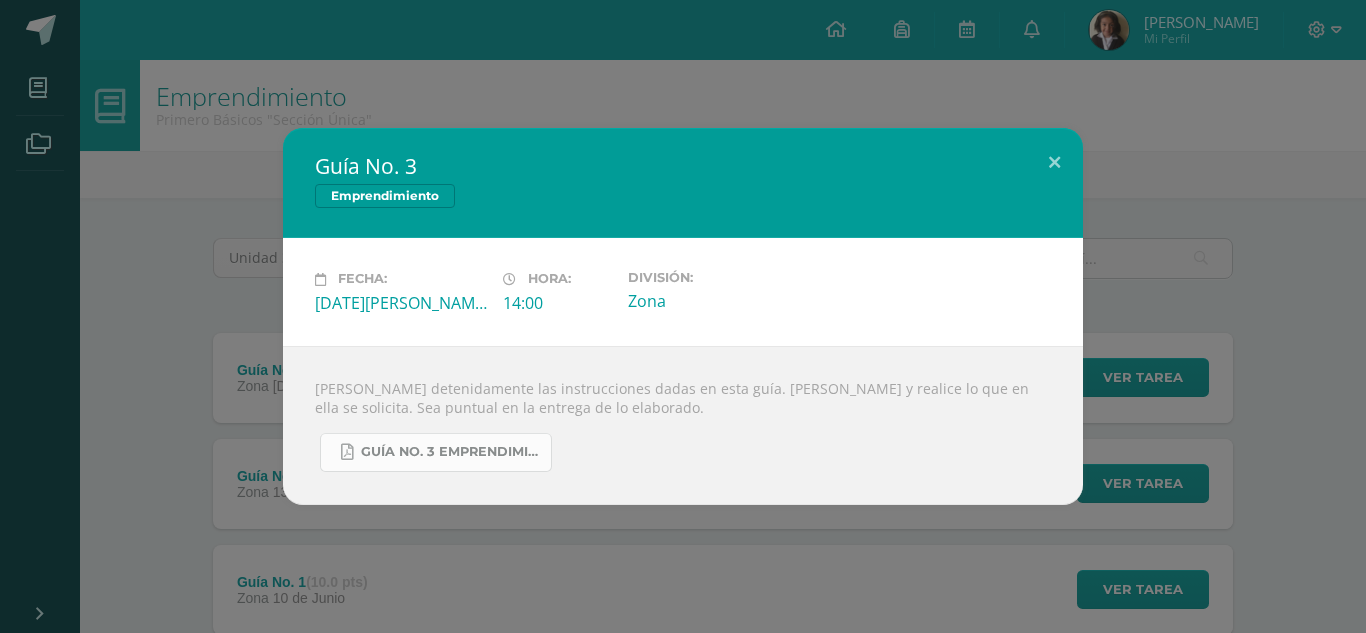 click on "GUÍA NO. 3 EMPRENDIMIENTO III BIM.pdf" at bounding box center [436, 452] 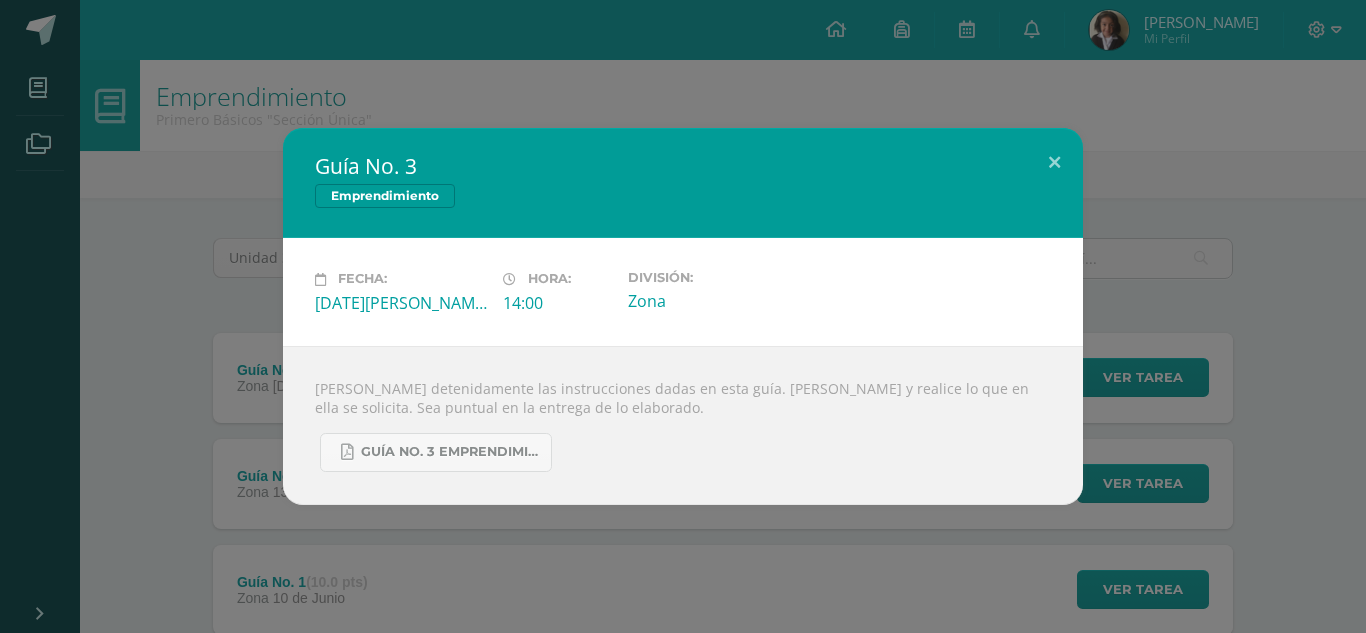click on "Guía No. 3
Emprendimiento
Fecha:
[DATE][PERSON_NAME]
Hora:
14:00
División:
Zona" at bounding box center (683, 316) 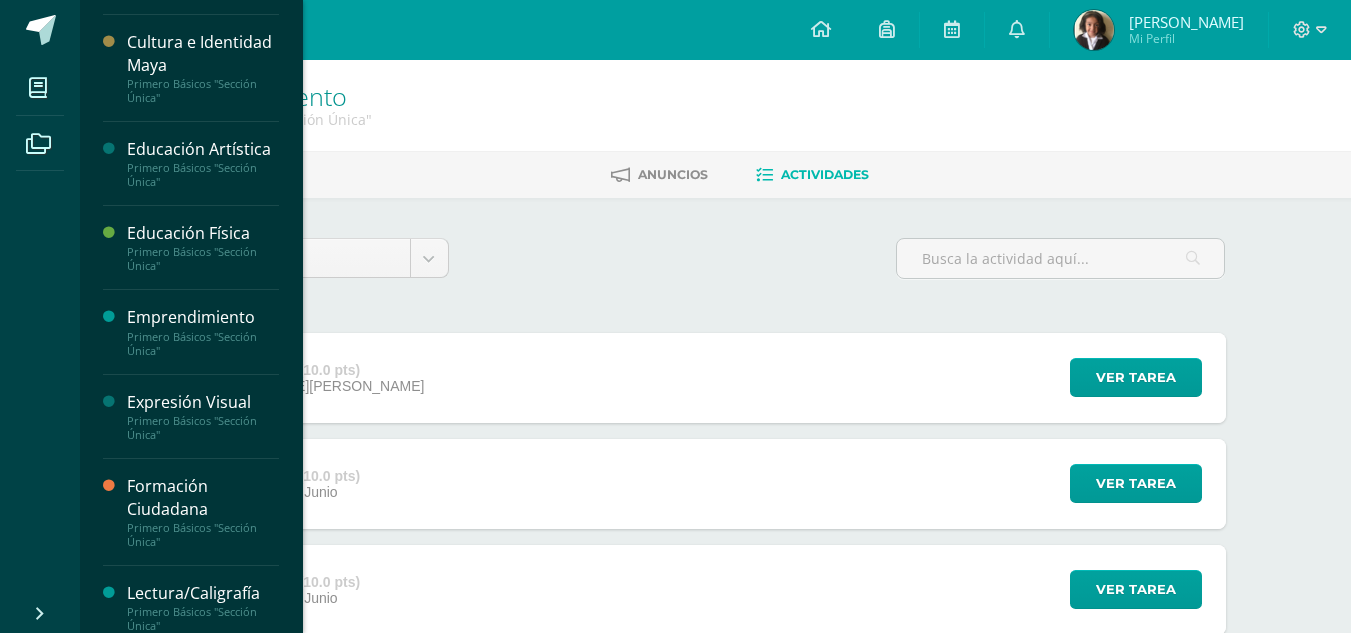 scroll, scrollTop: 520, scrollLeft: 0, axis: vertical 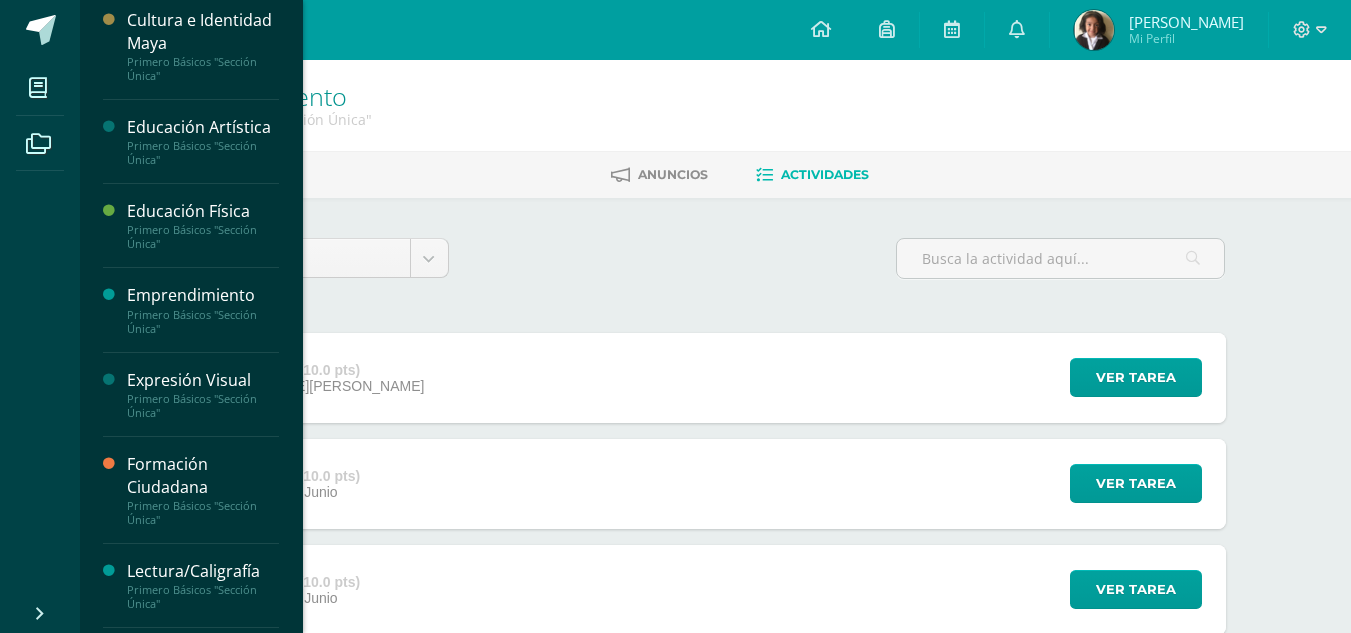 click on "Primero
Básicos
"Sección Única"" at bounding box center [203, 406] 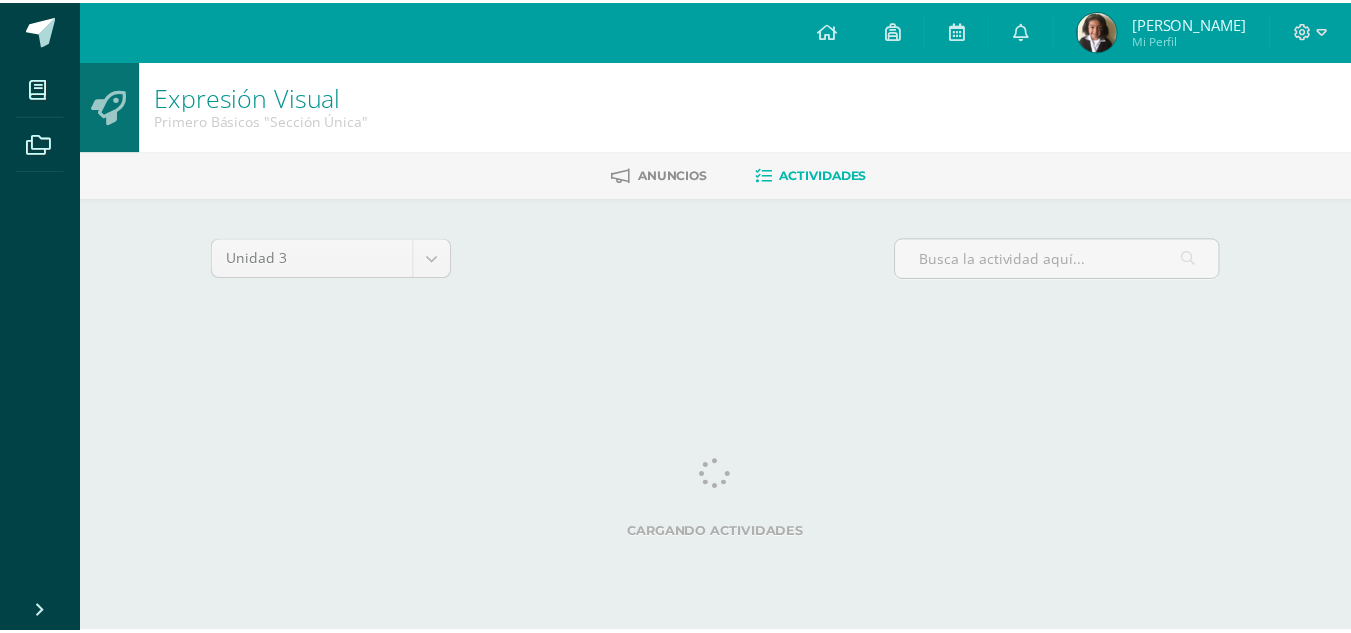 scroll, scrollTop: 0, scrollLeft: 0, axis: both 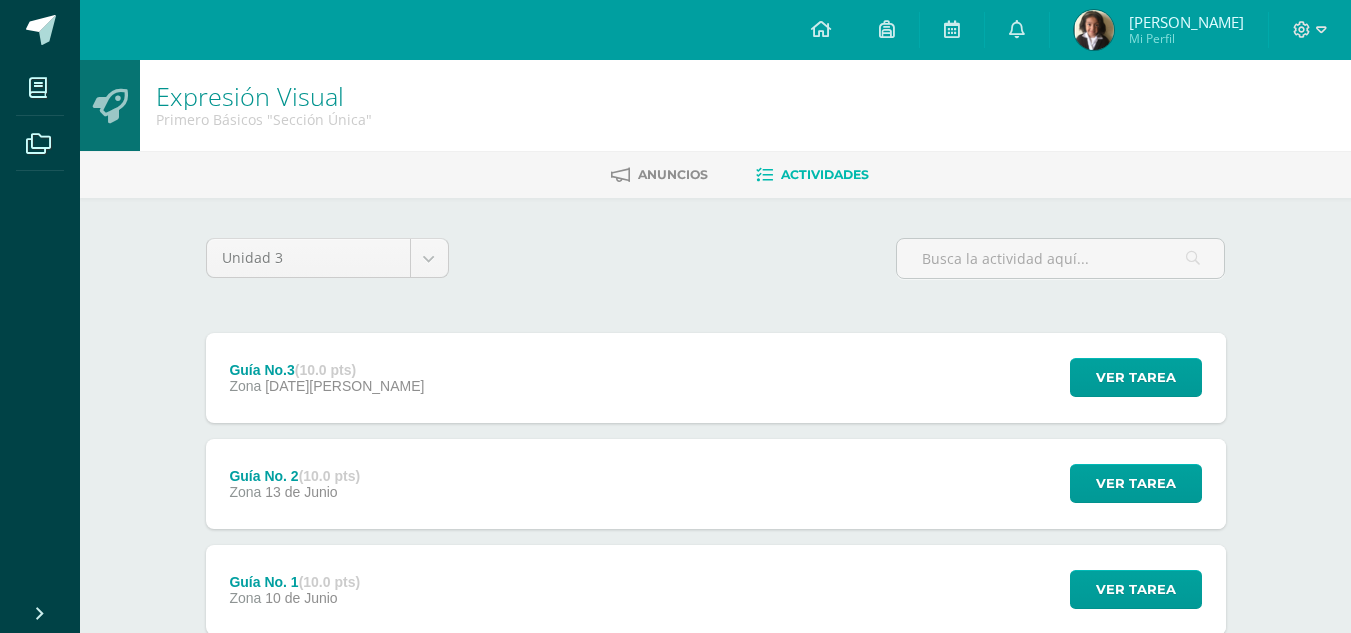 click on "[DATE][PERSON_NAME]" at bounding box center [344, 386] 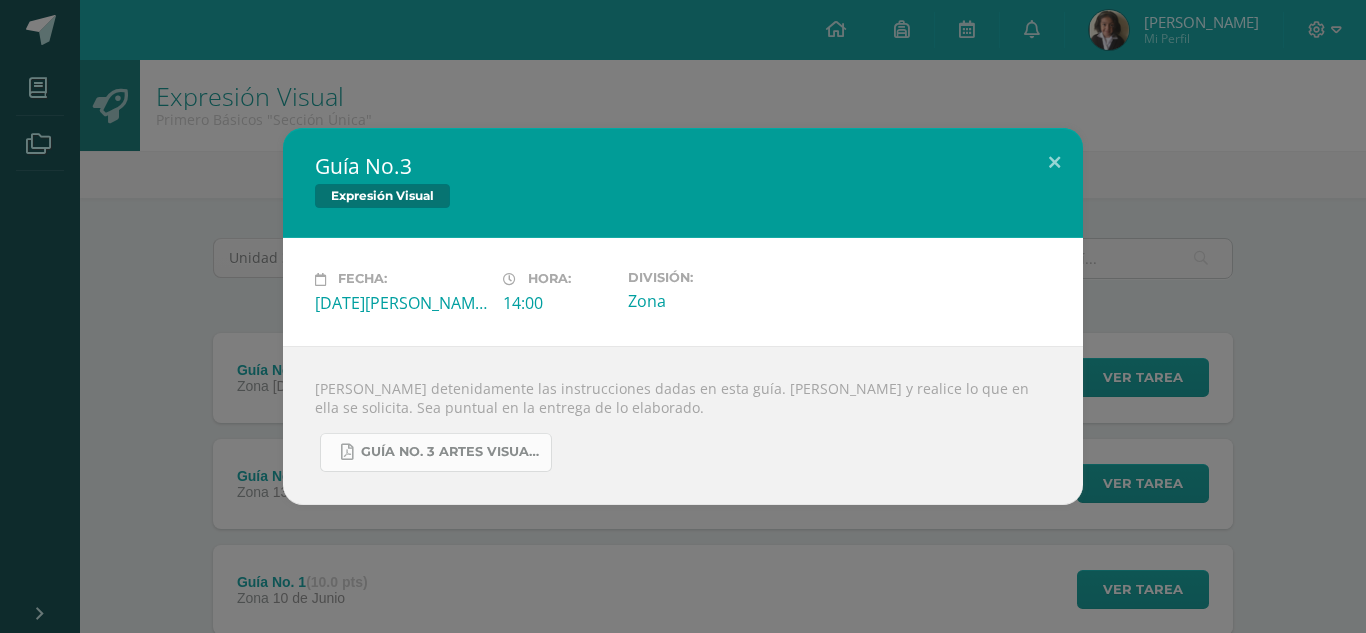 click on "GUÍA NO. 3 ARTES VISUALES III BIM.pdf" at bounding box center (451, 452) 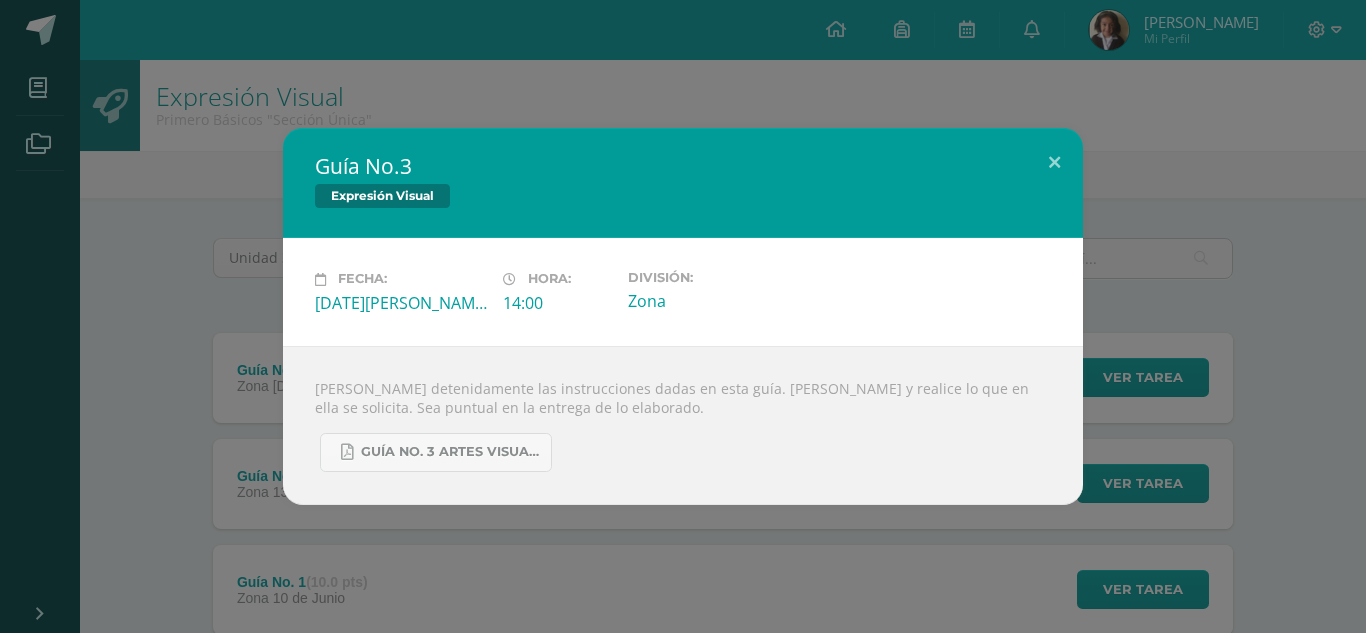 click on "Guía No.3
Expresión Visual
Fecha:
Viernes 20 de Junio
Hora:
14:00
División:
Zona" at bounding box center (683, 316) 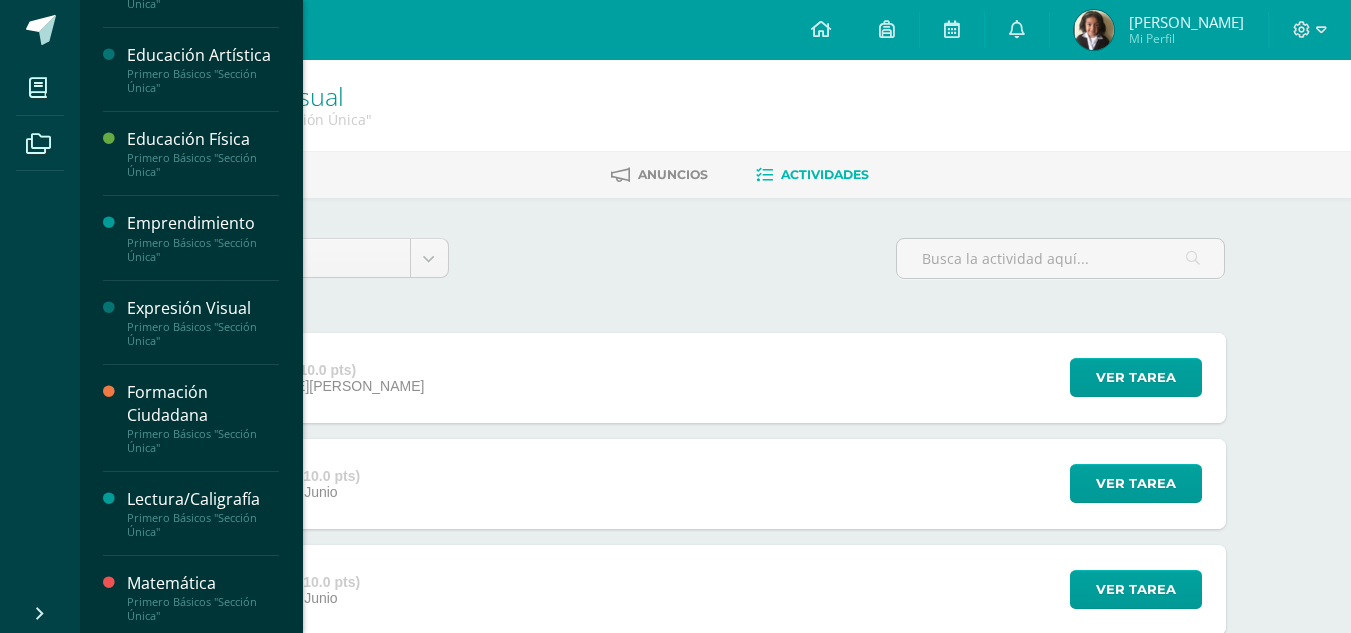 scroll, scrollTop: 683, scrollLeft: 0, axis: vertical 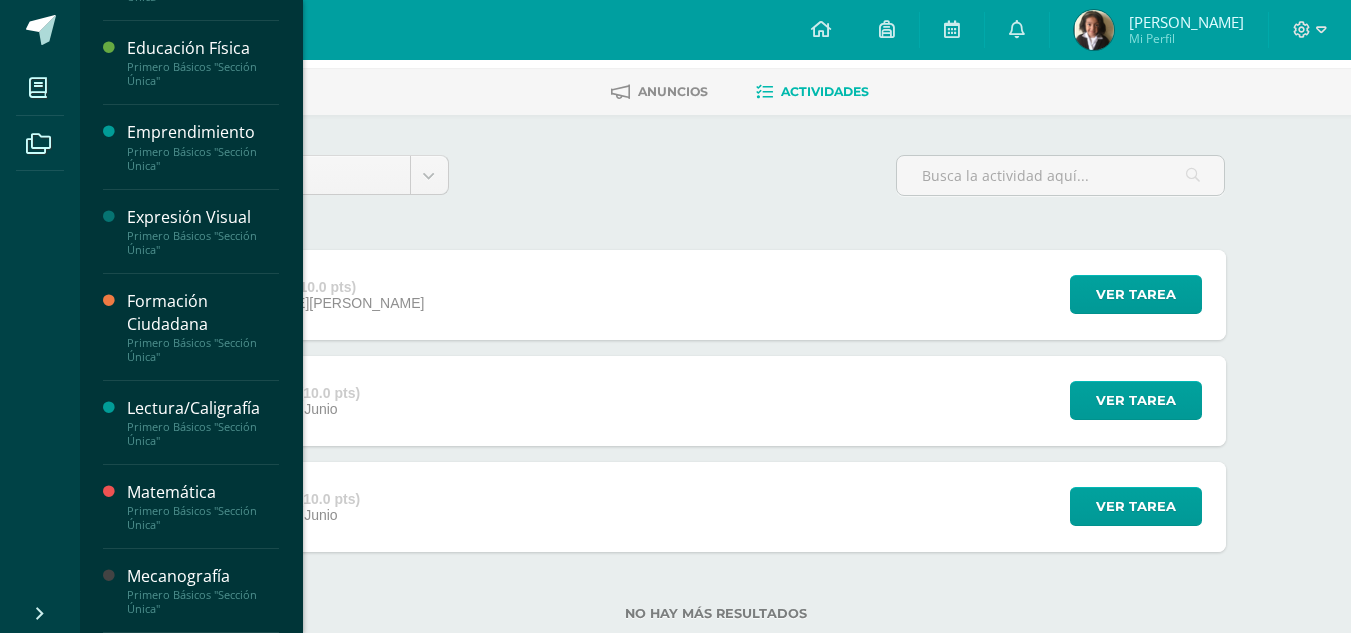 click on "Formación Ciudadana" at bounding box center (203, 313) 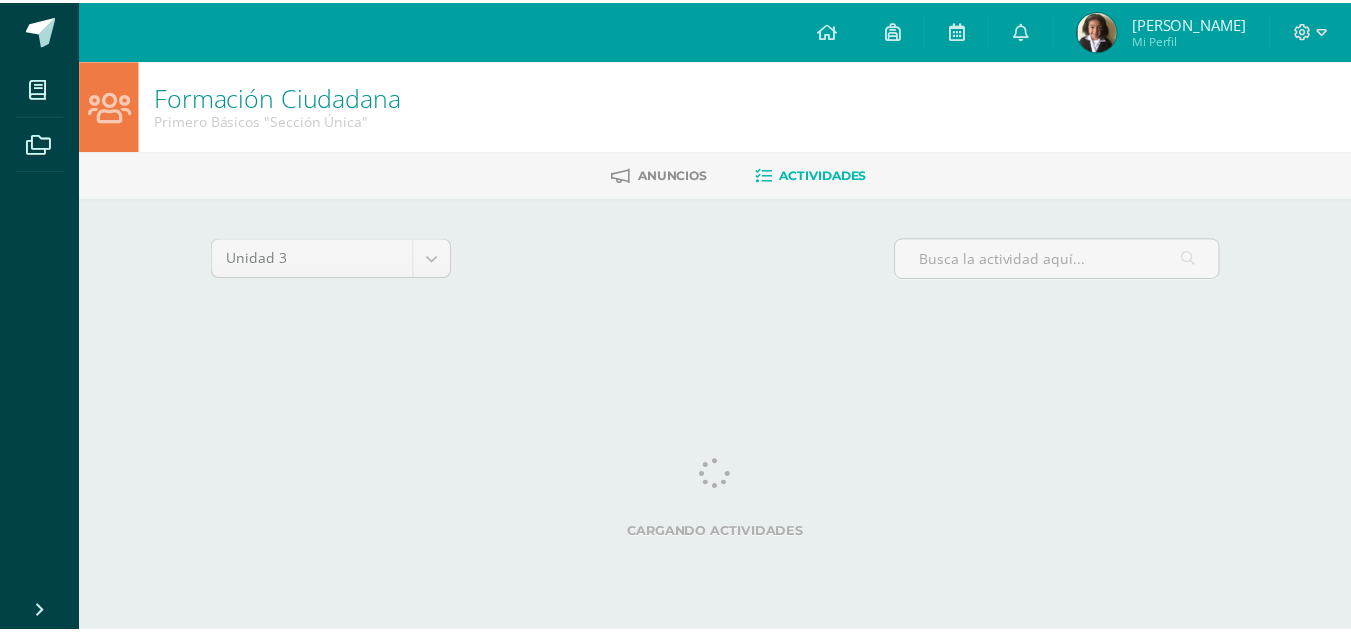 scroll, scrollTop: 0, scrollLeft: 0, axis: both 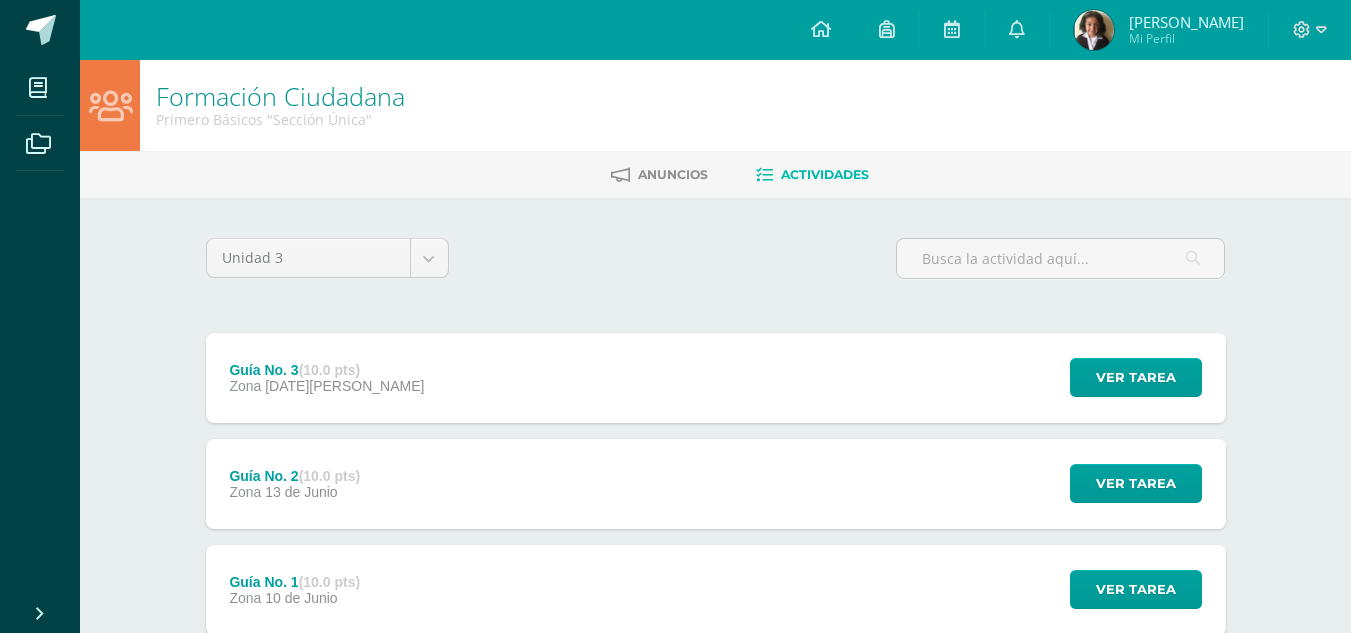click on "(10.0 pts)" at bounding box center [329, 370] 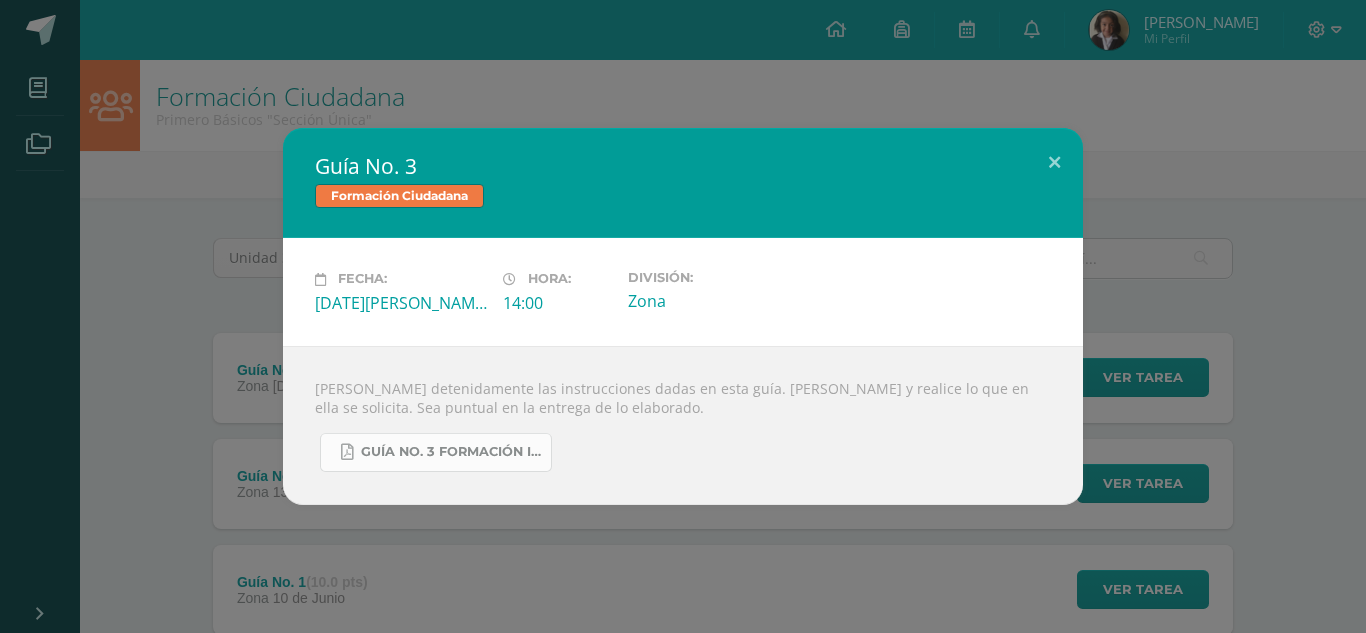 click on "GUÍA NO. 3 FORMACIÓN III BIM.pdf" at bounding box center (436, 452) 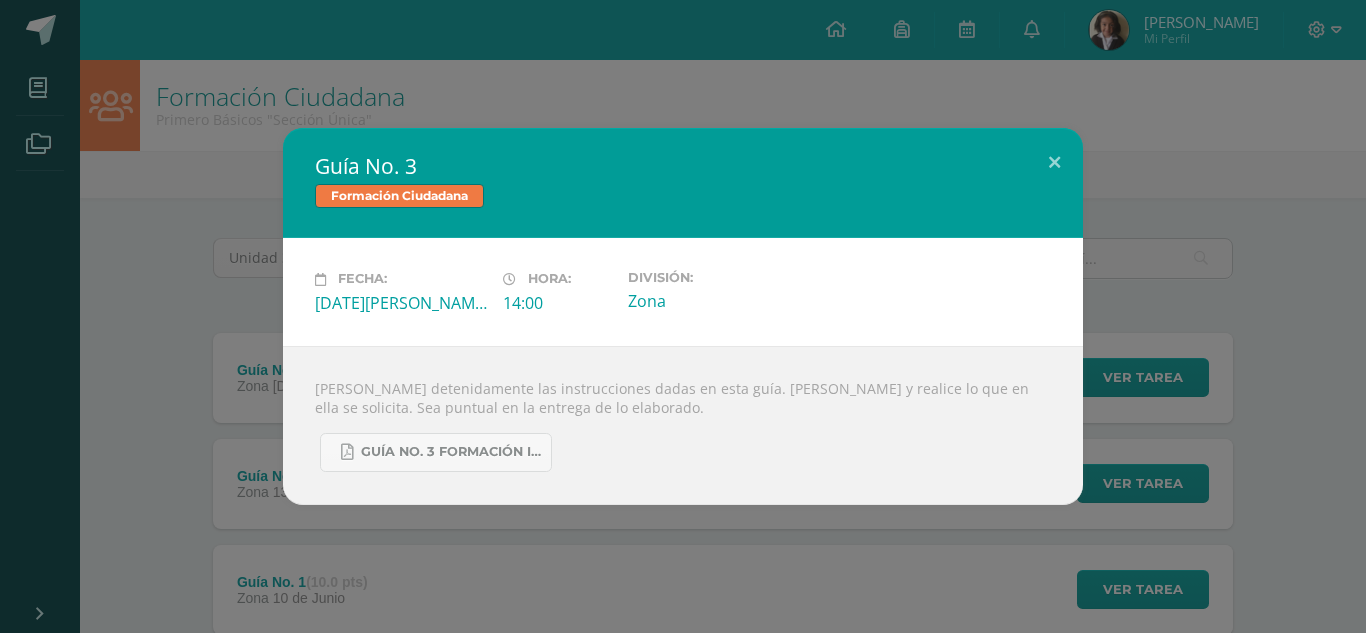 click on "Guía No. 3
Formación Ciudadana
Fecha:
Viernes 20 de Junio
Hora:
14:00
División:
Zona" at bounding box center (683, 316) 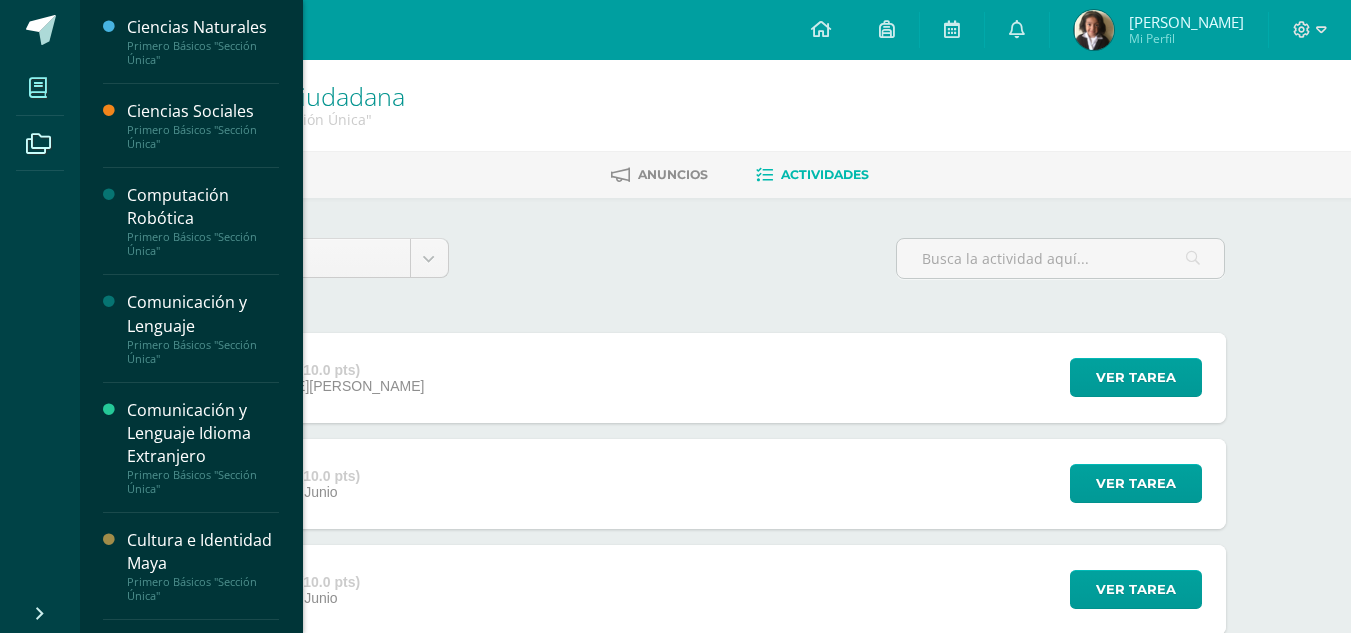 click at bounding box center (38, 87) 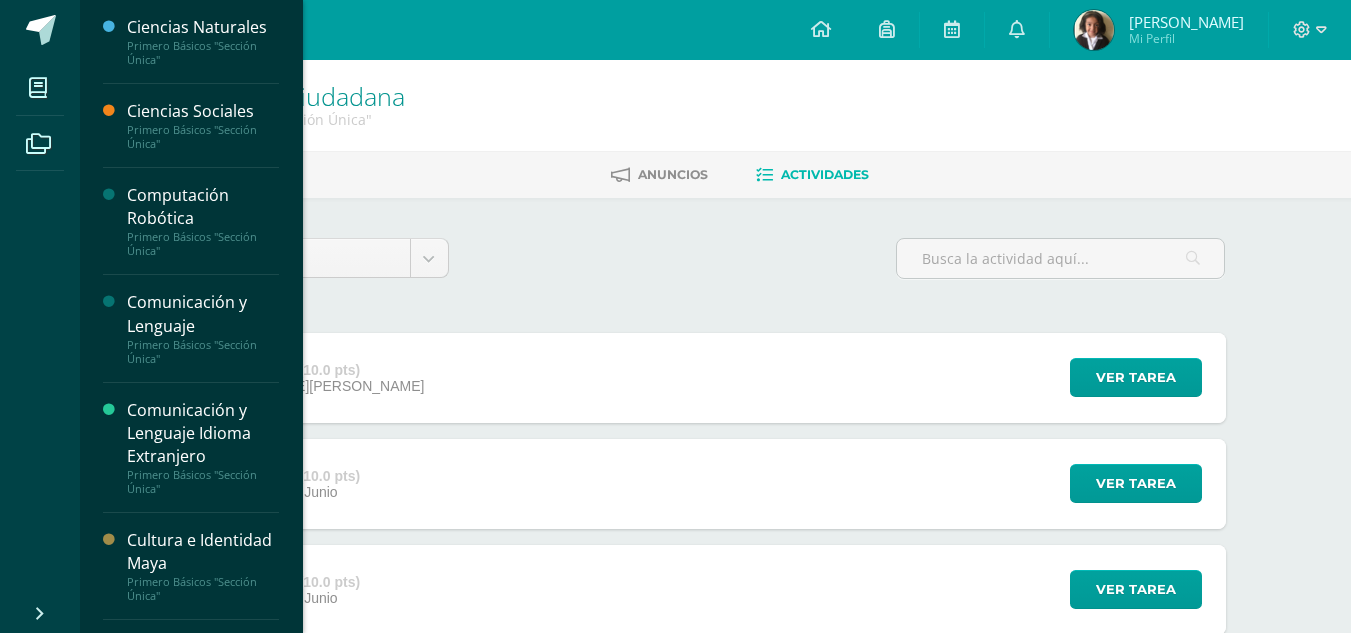 scroll, scrollTop: 413, scrollLeft: 0, axis: vertical 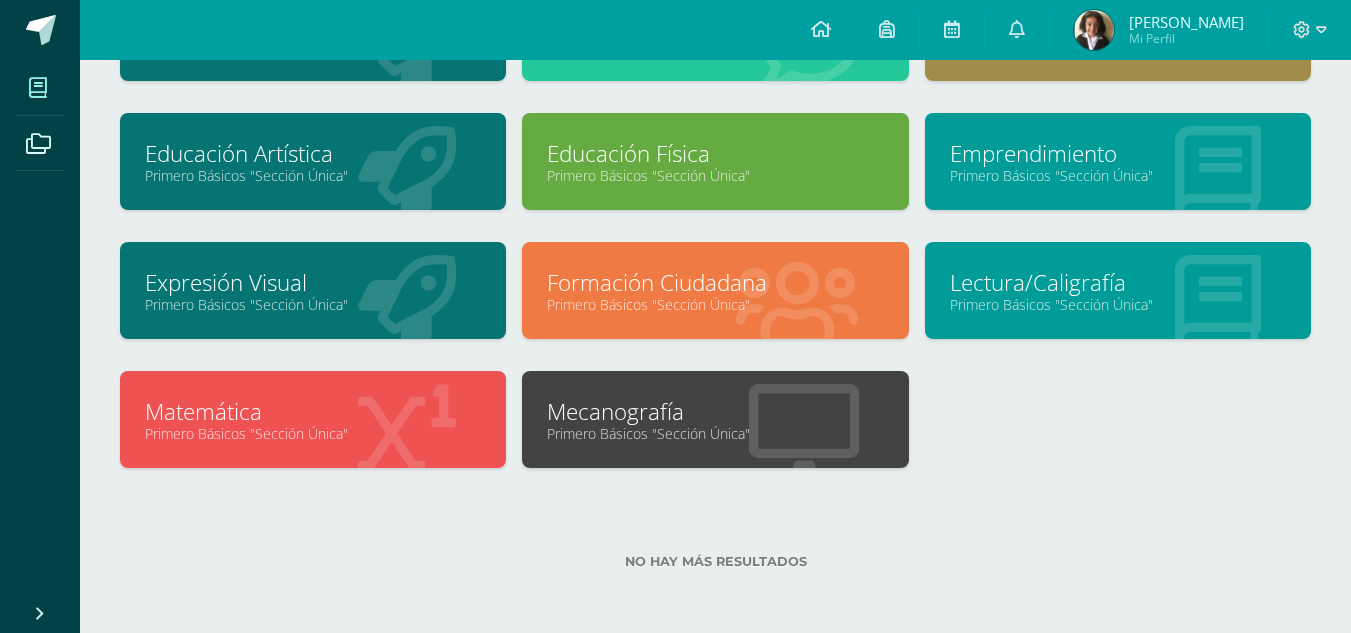 click on "Formación Ciudadana" at bounding box center (715, 282) 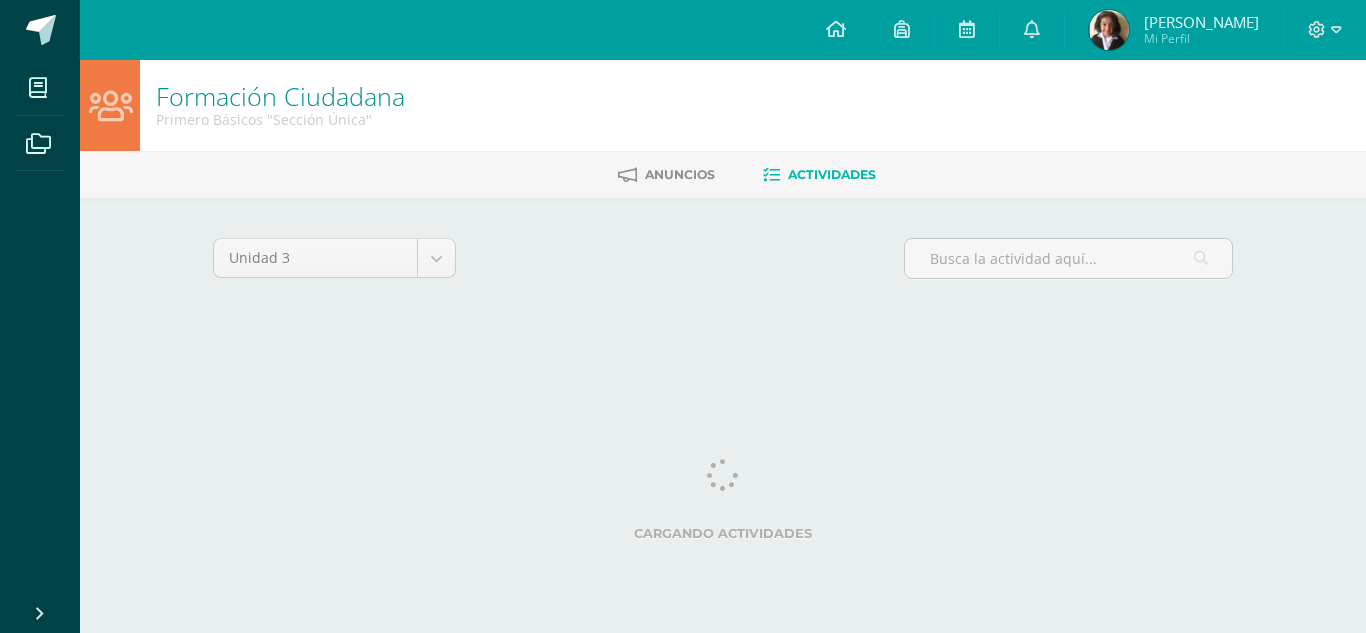 click on "Mis cursos Archivos Cerrar panel
Ciencias Naturales
Primero
Básicos
"Sección Única"
Ciencias Sociales
Primero
Básicos
"Sección Única"
Computación  Robótica
Primero
Básicos
"Sección Única"
Comunicación y [GEOGRAPHIC_DATA]
Primero
Básicos
"Sección Única"
Comunicación y Lenguaje Idioma Extranjero
Cultura e Identidad Maya
Ver Todos los Cursos  Configuración" at bounding box center [683, 186] 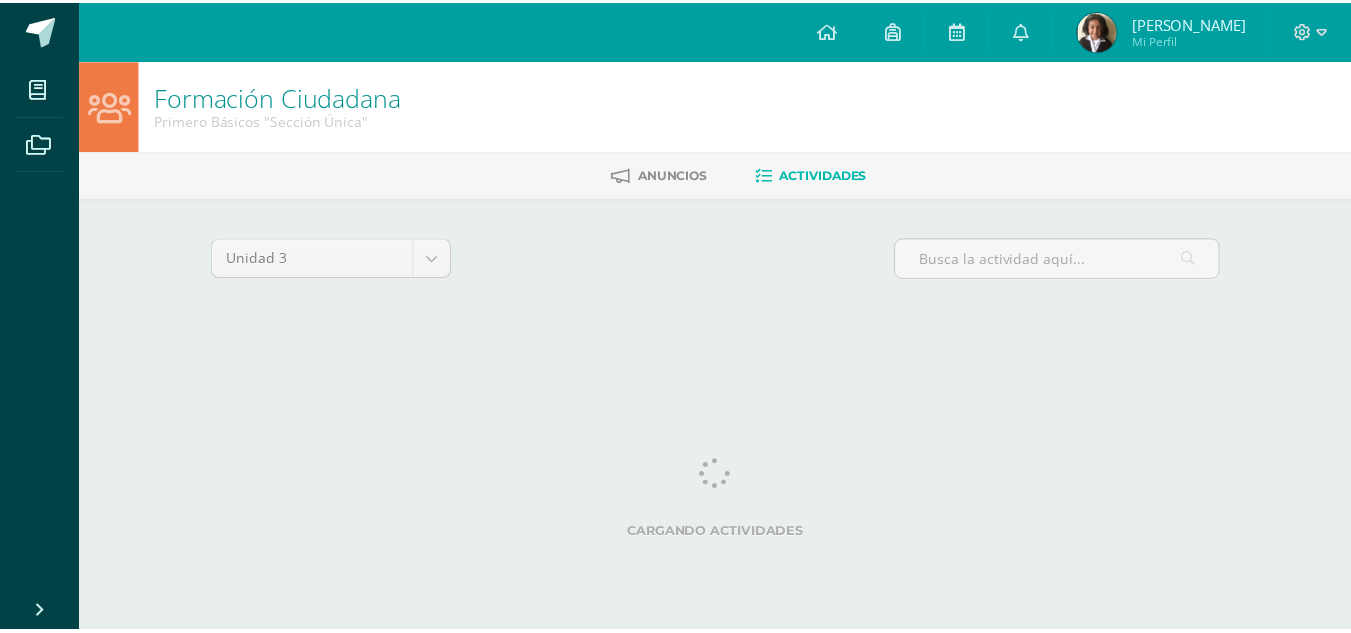 scroll, scrollTop: 0, scrollLeft: 0, axis: both 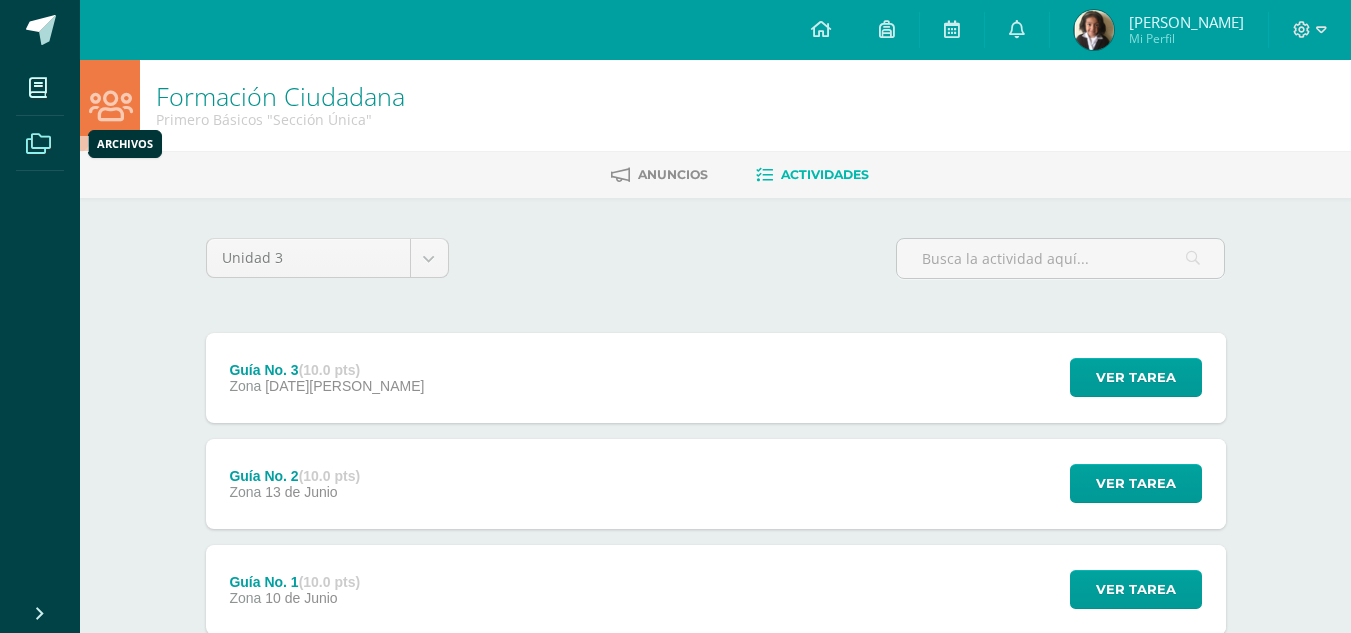 click at bounding box center (38, 142) 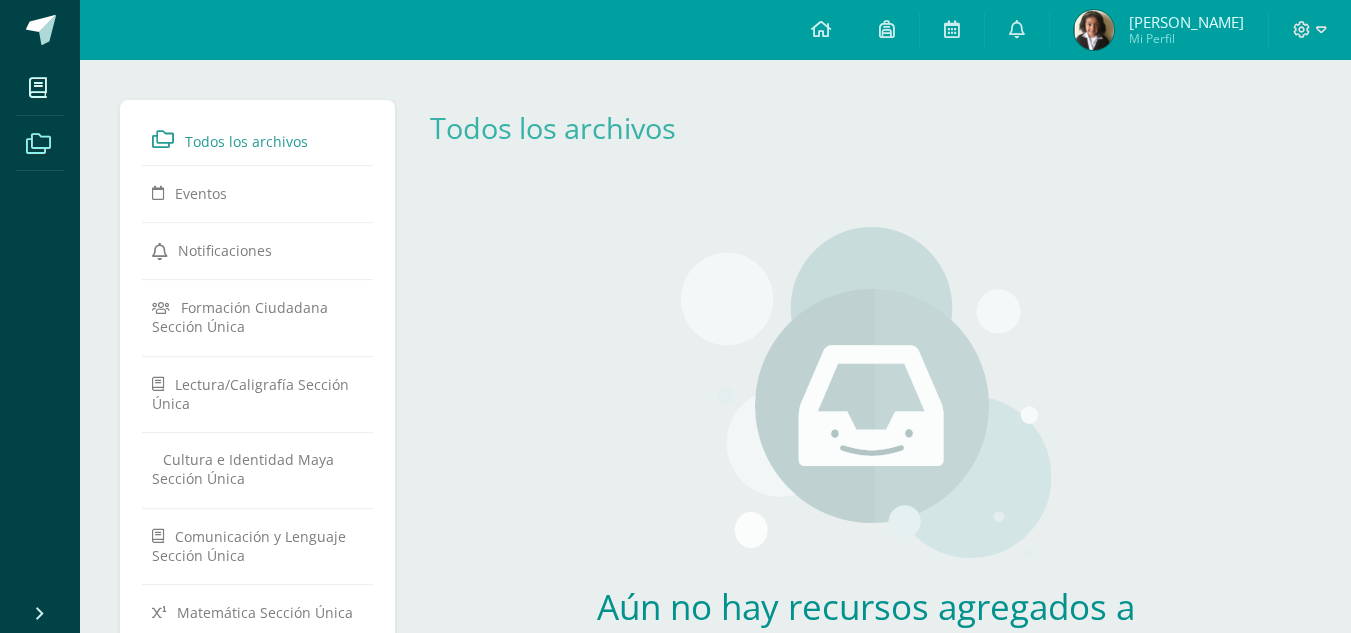 scroll, scrollTop: 0, scrollLeft: 0, axis: both 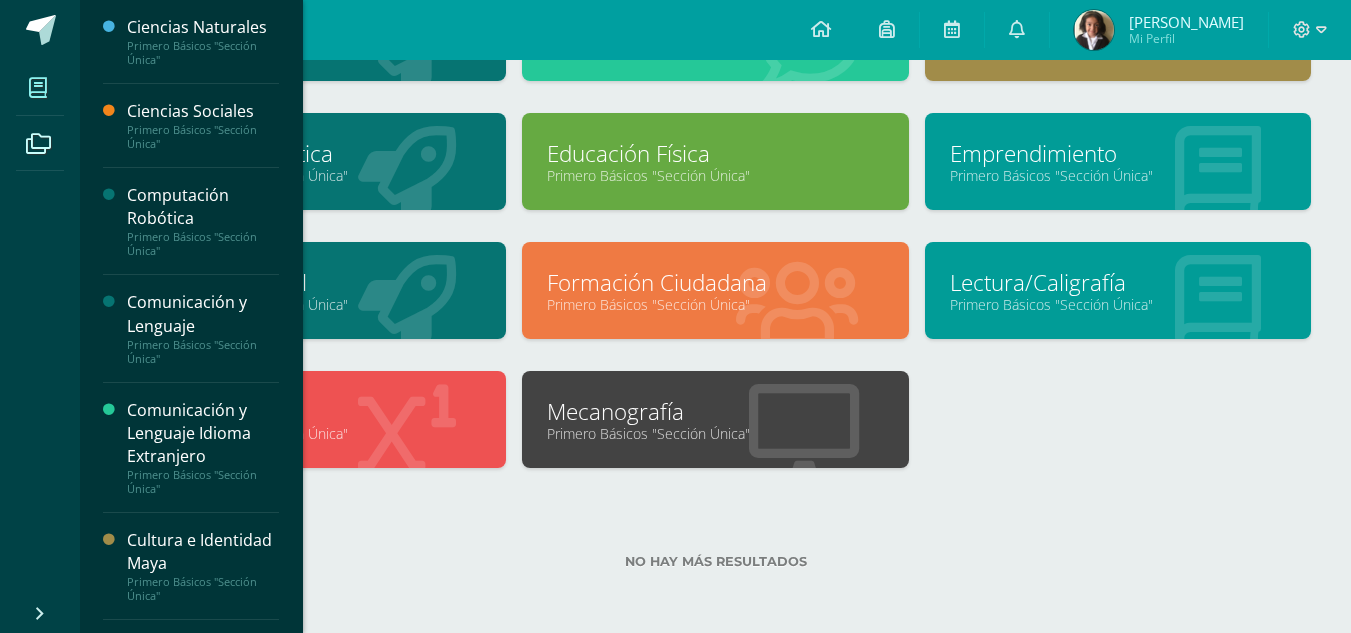 click on "Mecanografía" at bounding box center [715, 411] 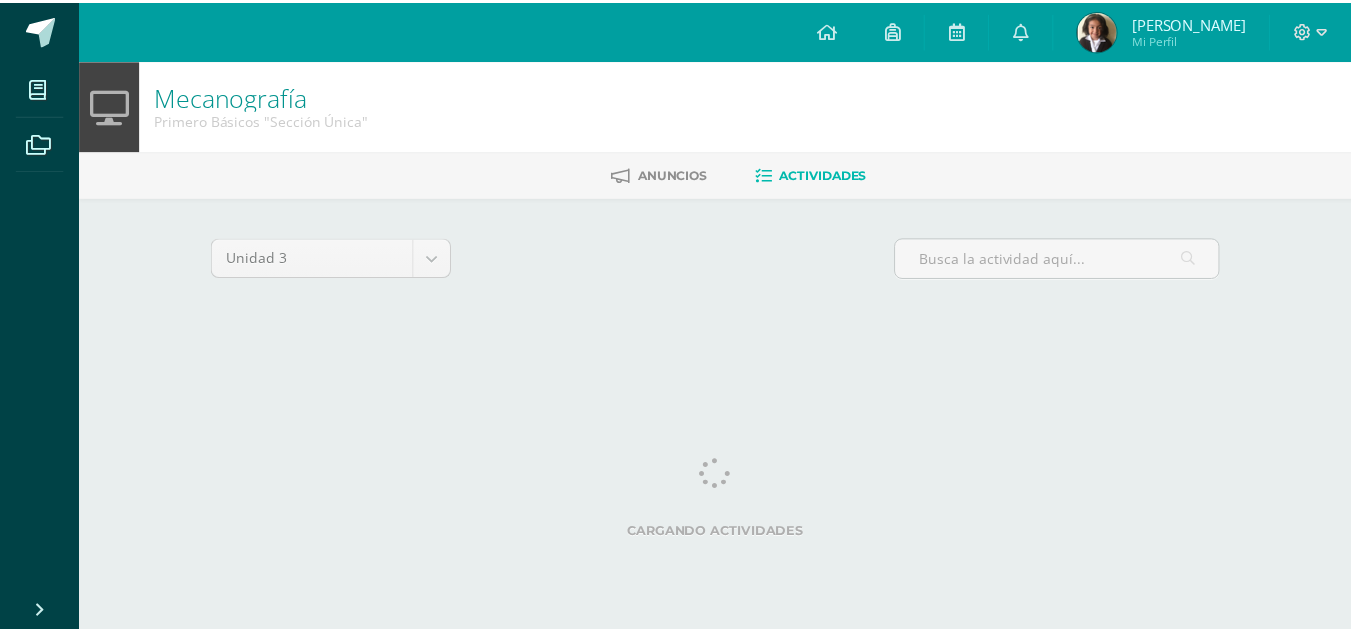 scroll, scrollTop: 0, scrollLeft: 0, axis: both 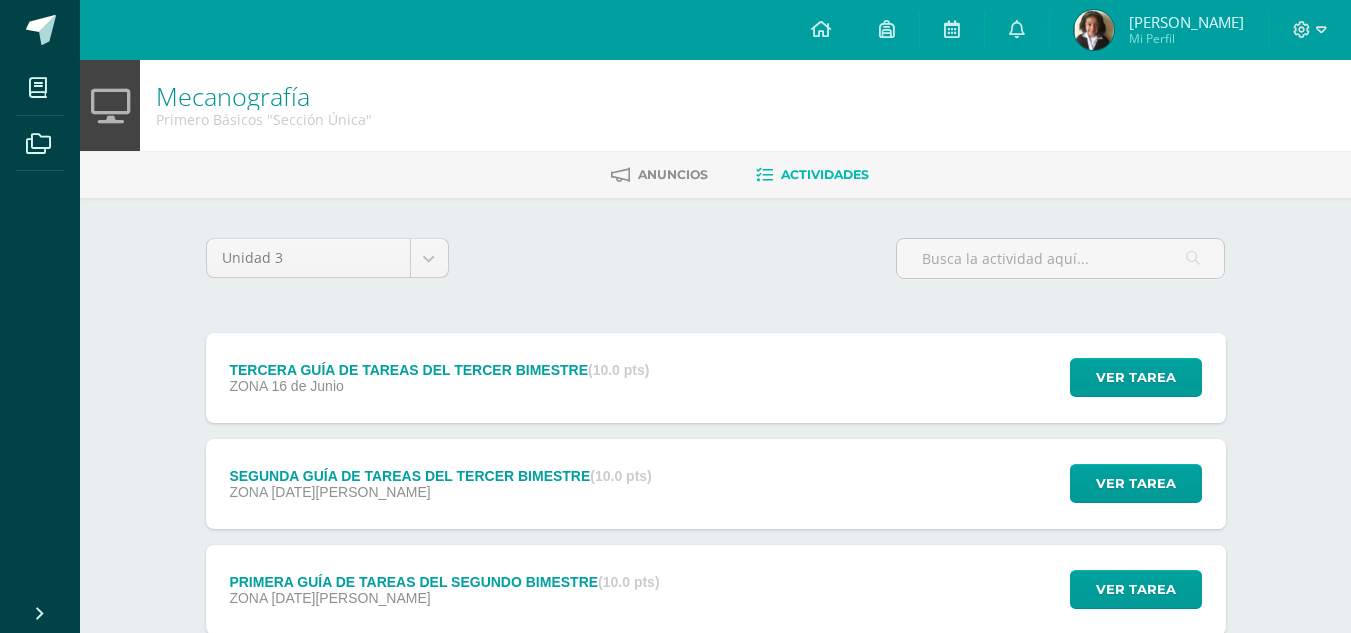 click on "ZONA
[DATE][PERSON_NAME]" at bounding box center [439, 386] 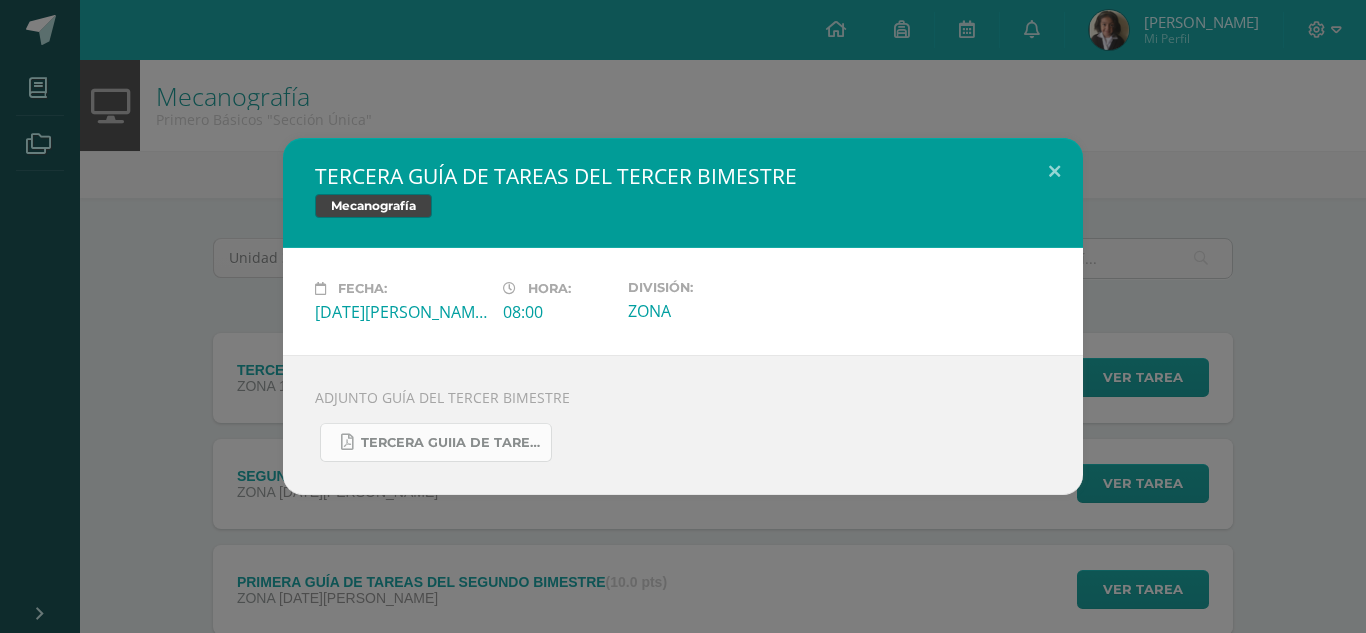 click on "TERCERA GUIIA DE TAREAS DE PRIMERO BÁSICO  DEL TERCER BIMESTRE.pdf" at bounding box center [451, 443] 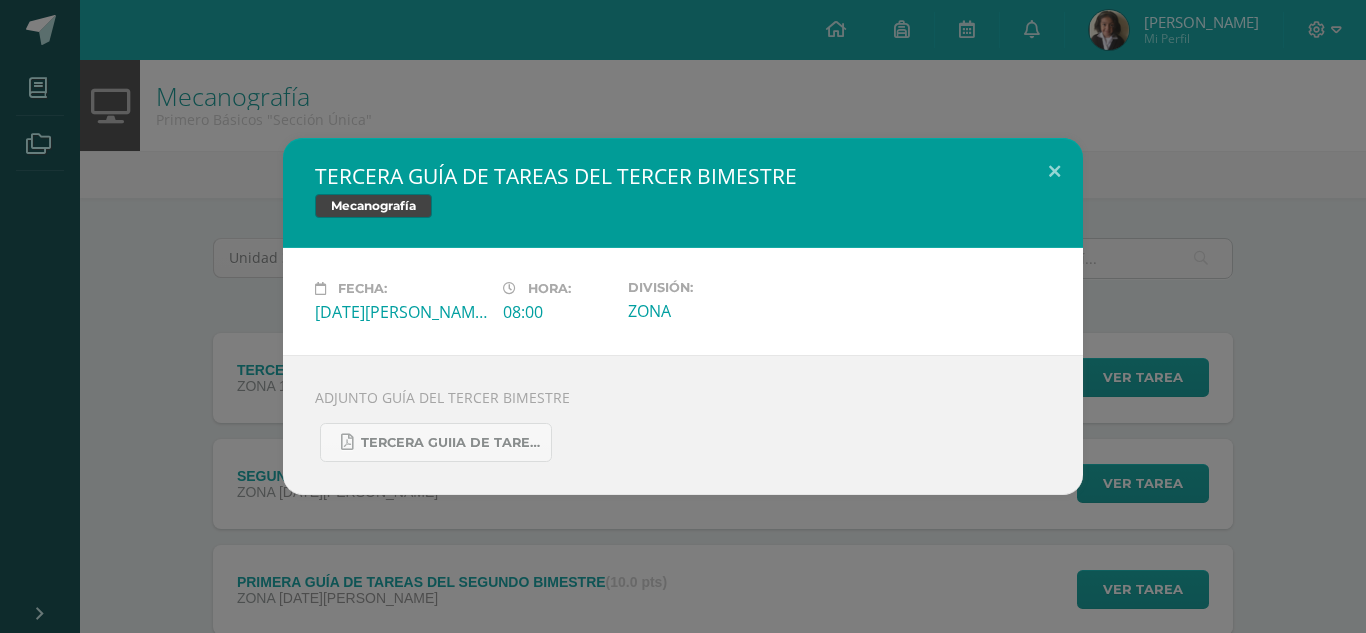 click on "TERCERA GUÍA DE TAREAS DEL TERCER BIMESTRE
Mecanografía
Fecha:
Lunes 16 de Junio
Hora:
08:00
División:" at bounding box center [683, 316] 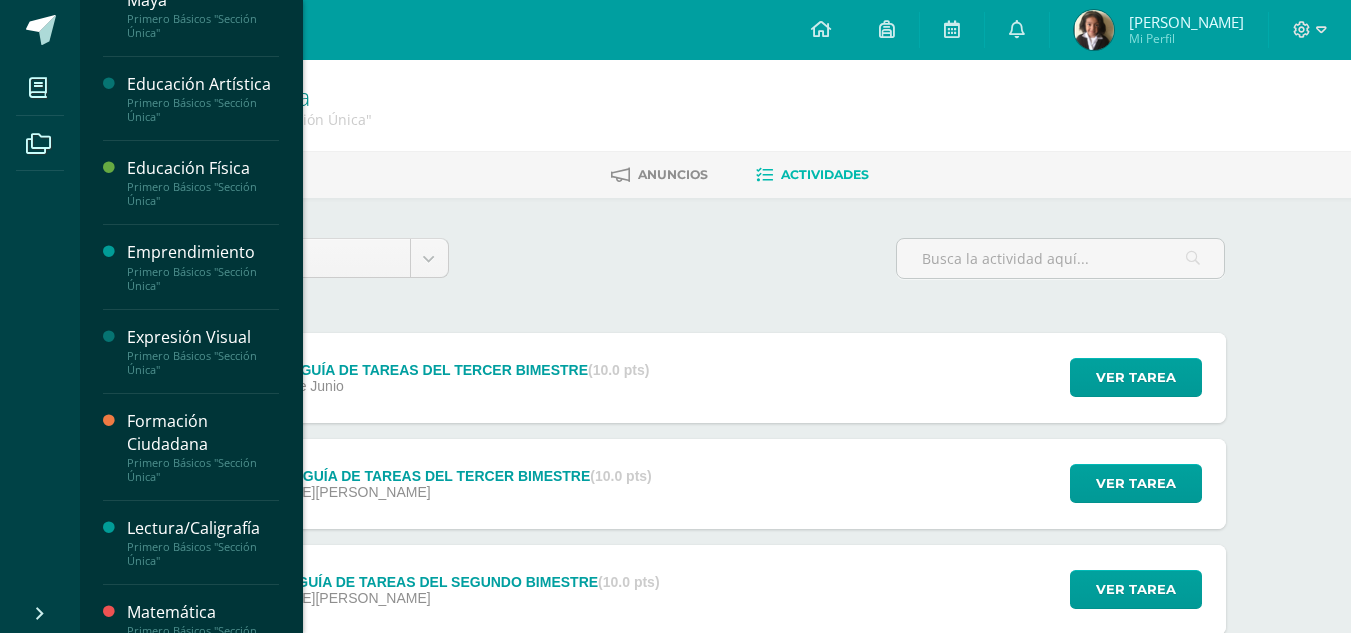 scroll, scrollTop: 683, scrollLeft: 0, axis: vertical 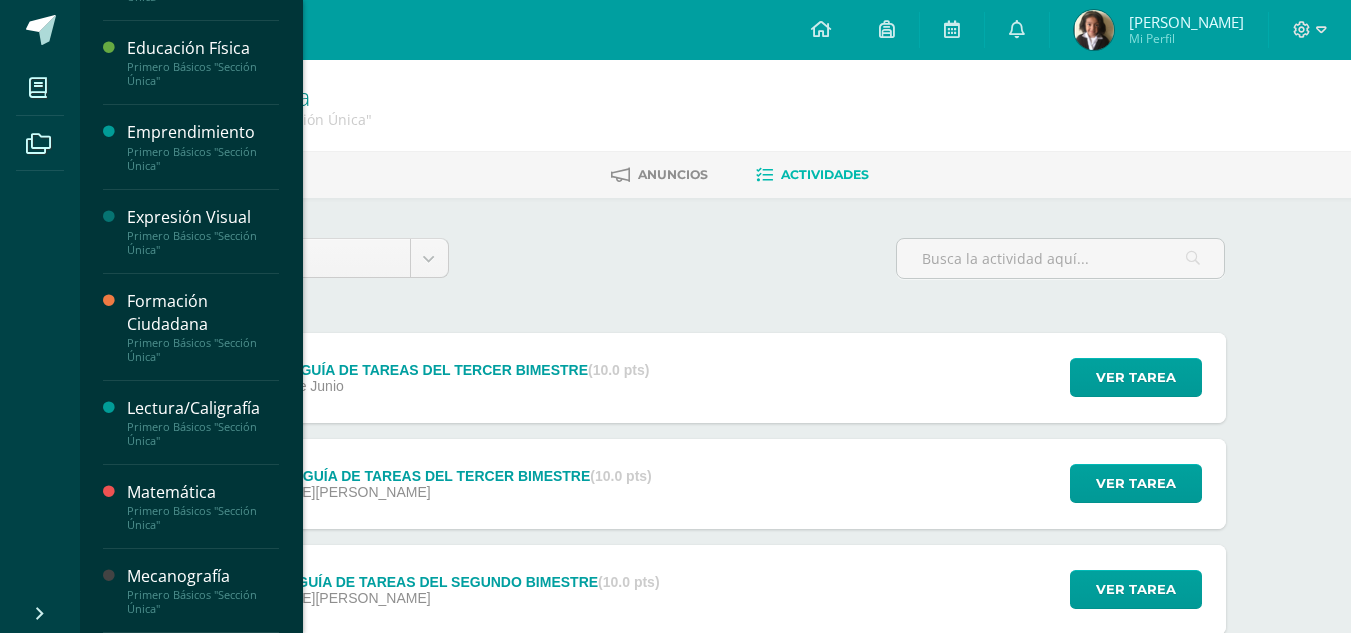 click on "Matemática
Primero
Básicos
"Sección Única"" at bounding box center (191, 507) 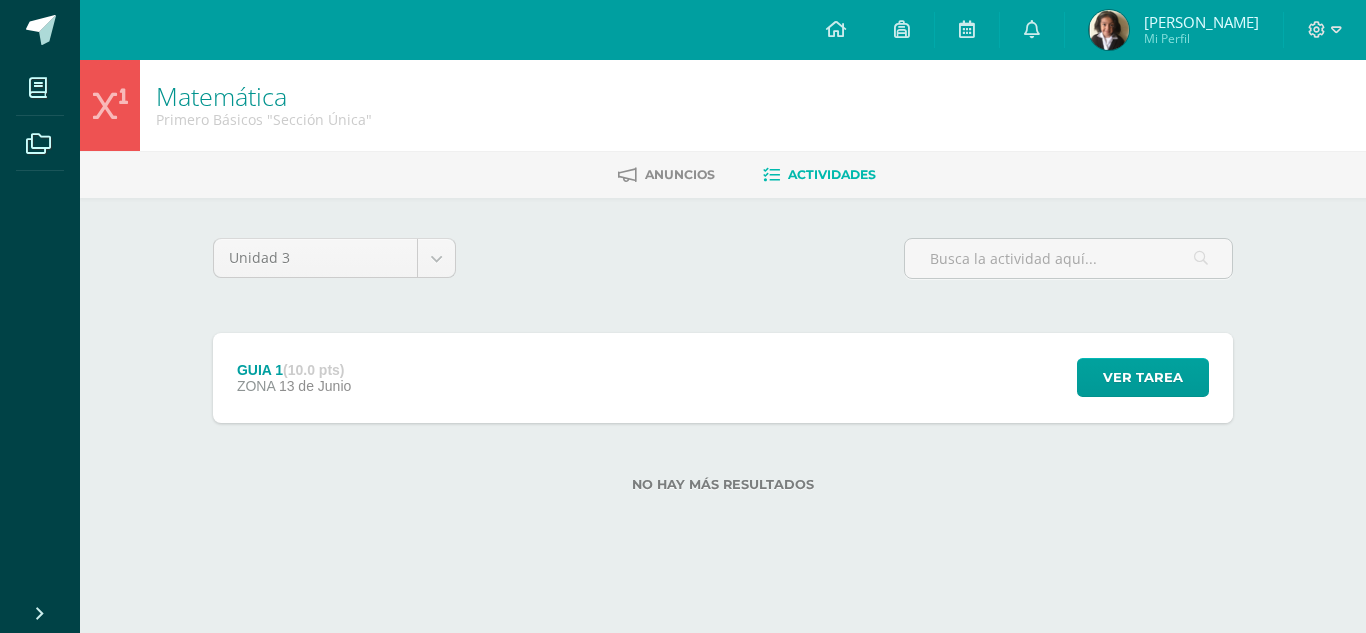 scroll, scrollTop: 0, scrollLeft: 0, axis: both 